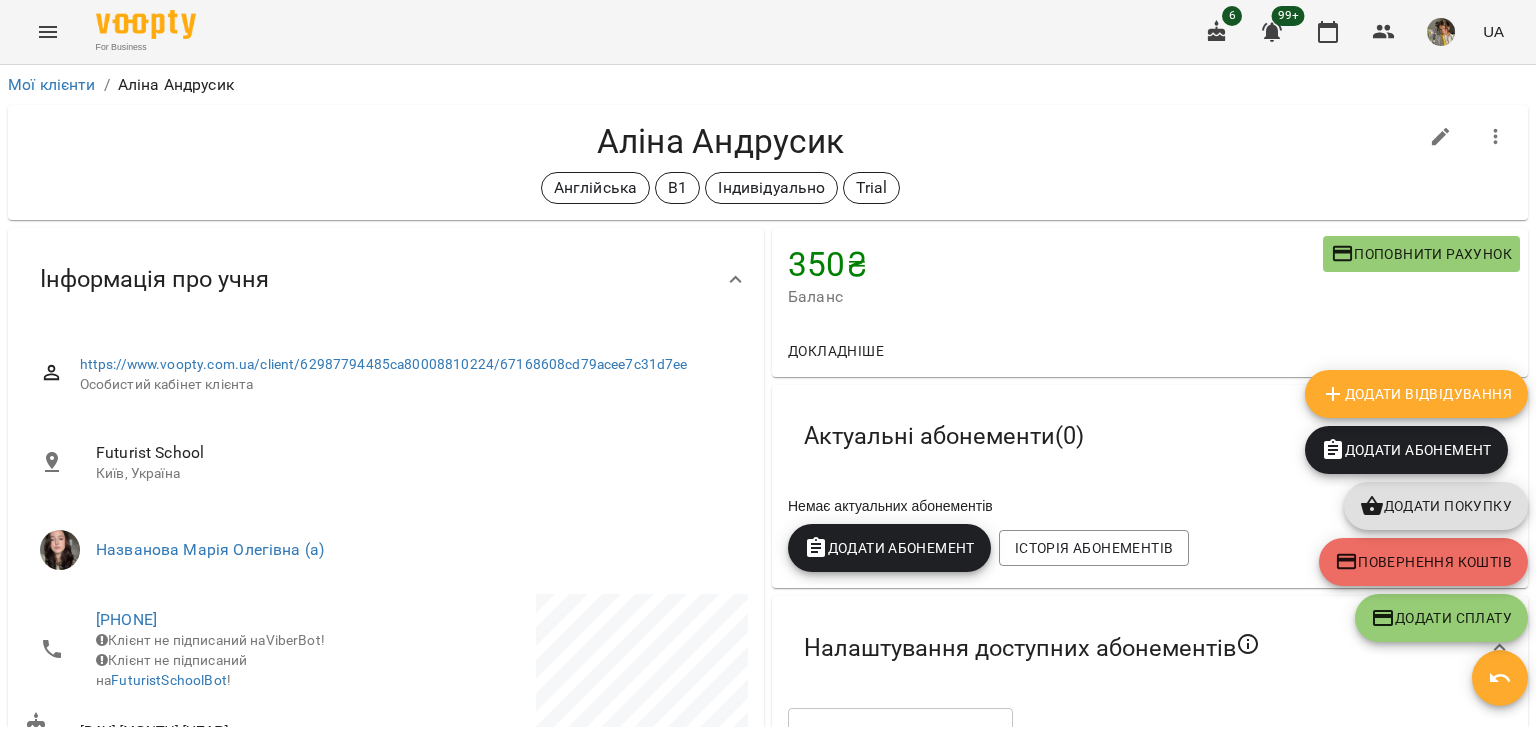 scroll, scrollTop: 0, scrollLeft: 0, axis: both 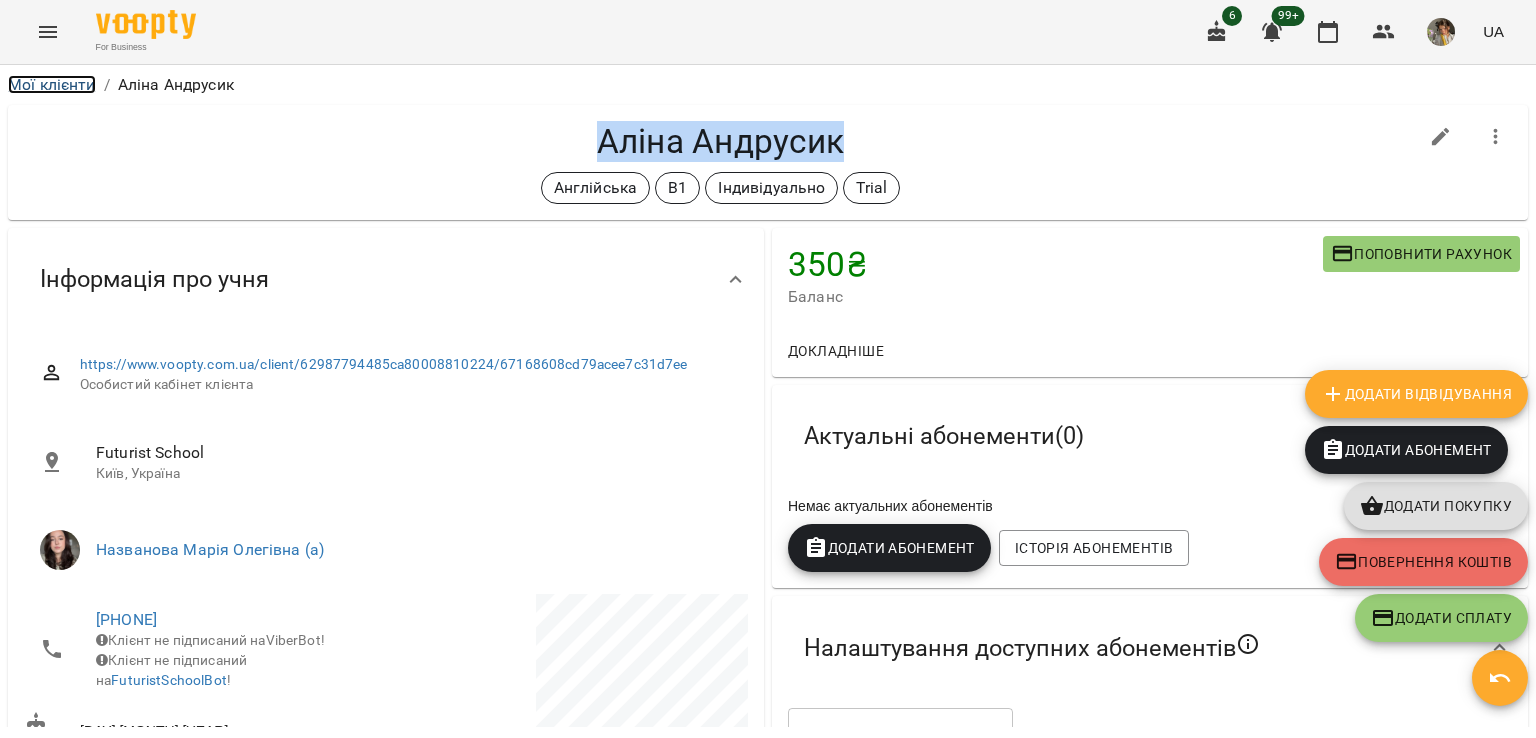 click on "Мої клієнти" at bounding box center (52, 84) 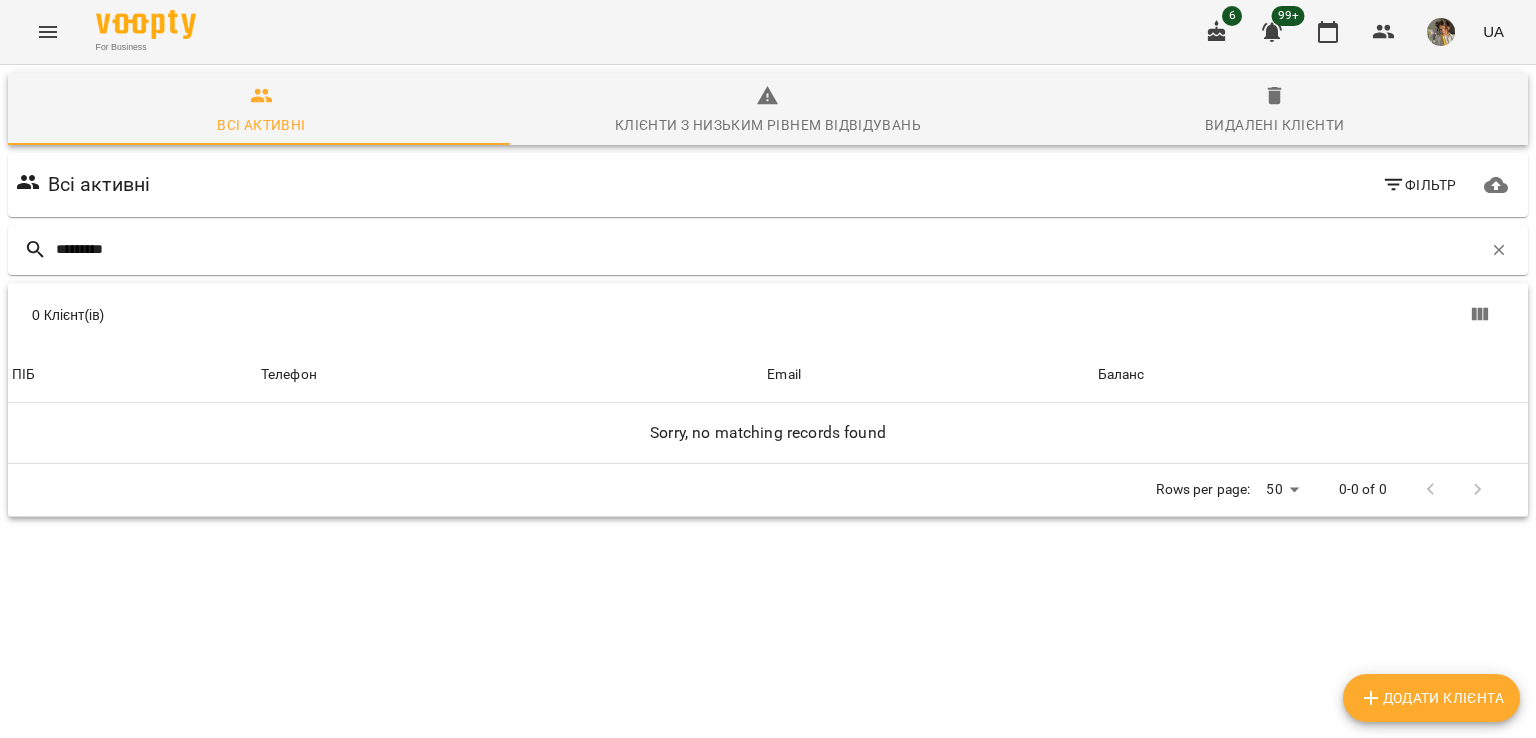click 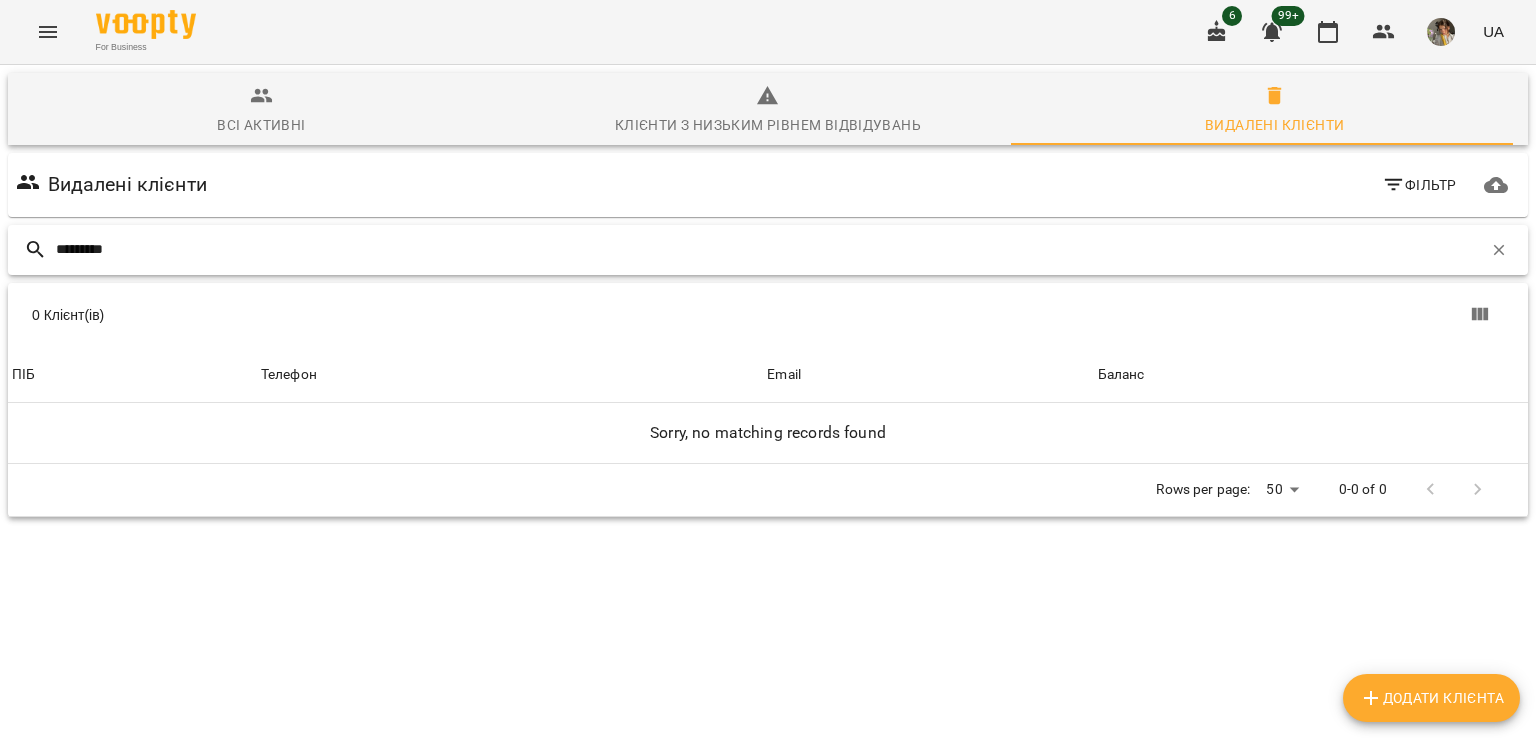 drag, startPoint x: 139, startPoint y: 247, endPoint x: 60, endPoint y: 254, distance: 79.30952 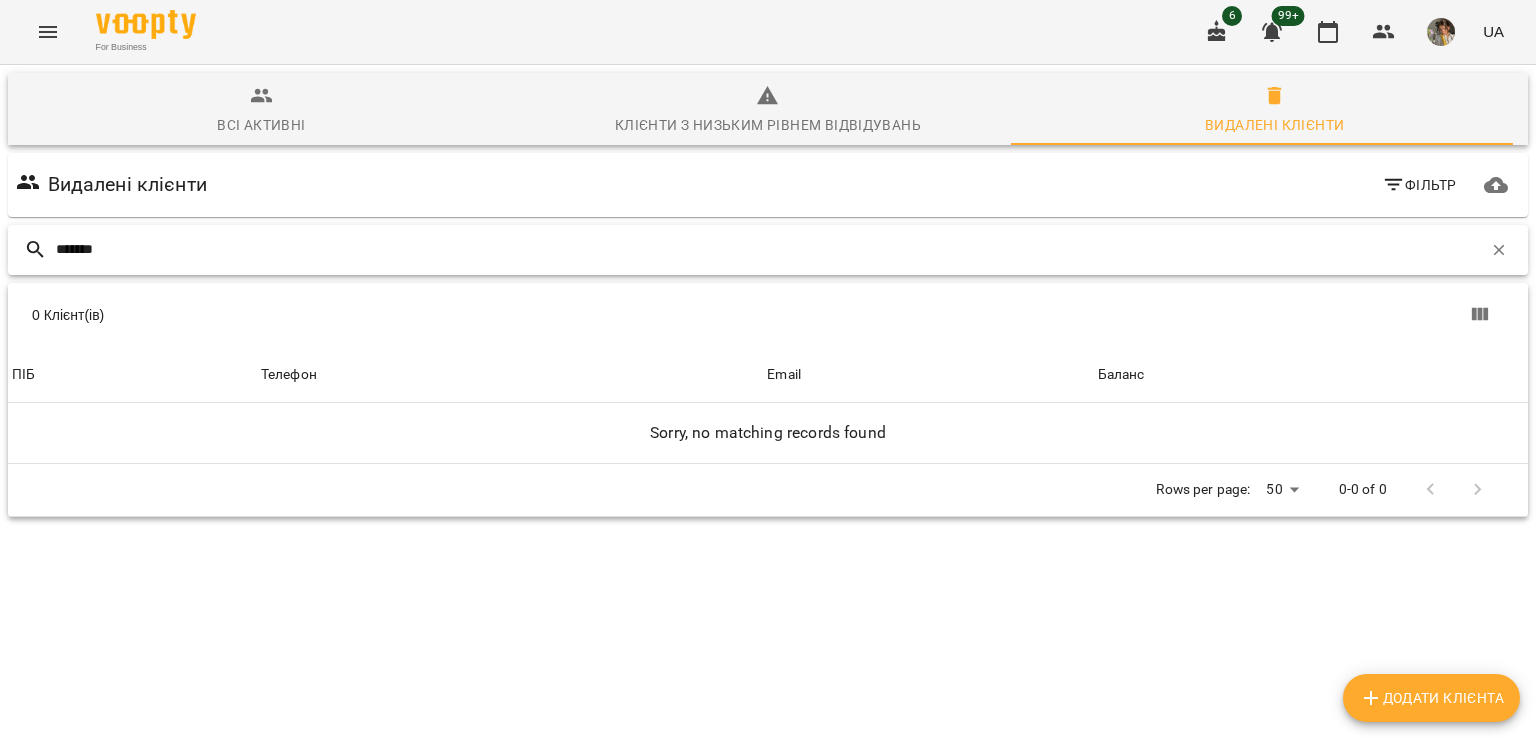 type on "*******" 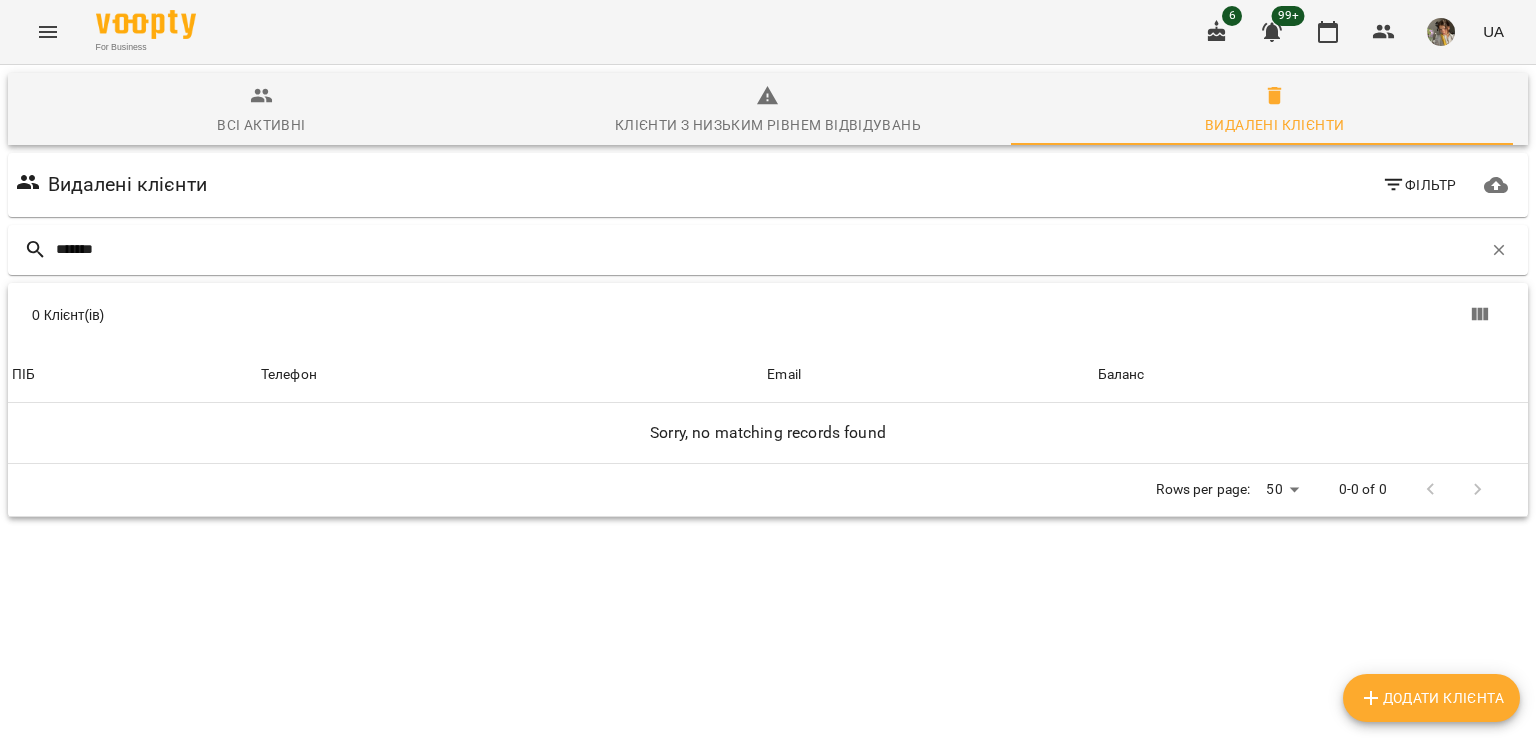 click on "Всі активні" at bounding box center (261, 125) 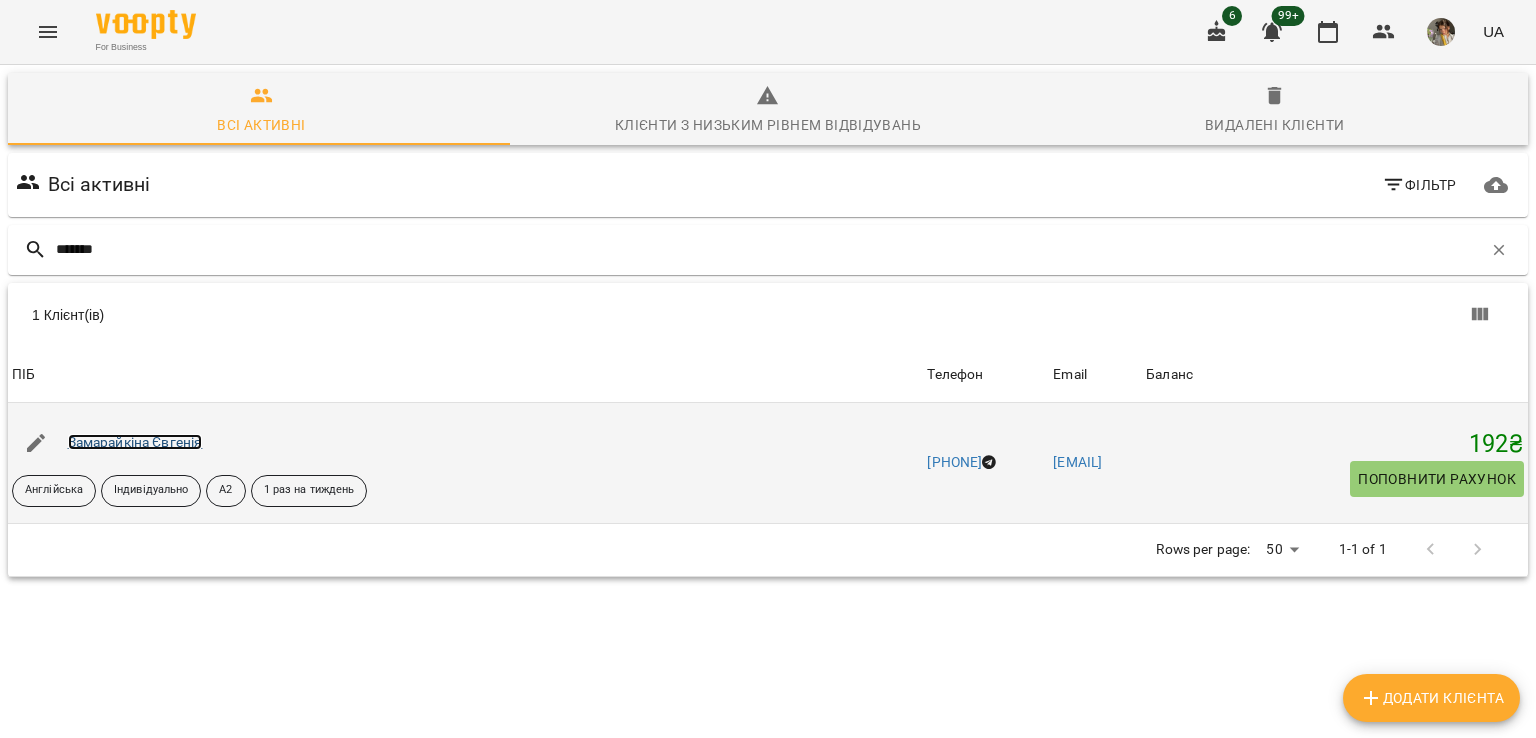 click on "Замарайкіна Євгенія" at bounding box center (135, 442) 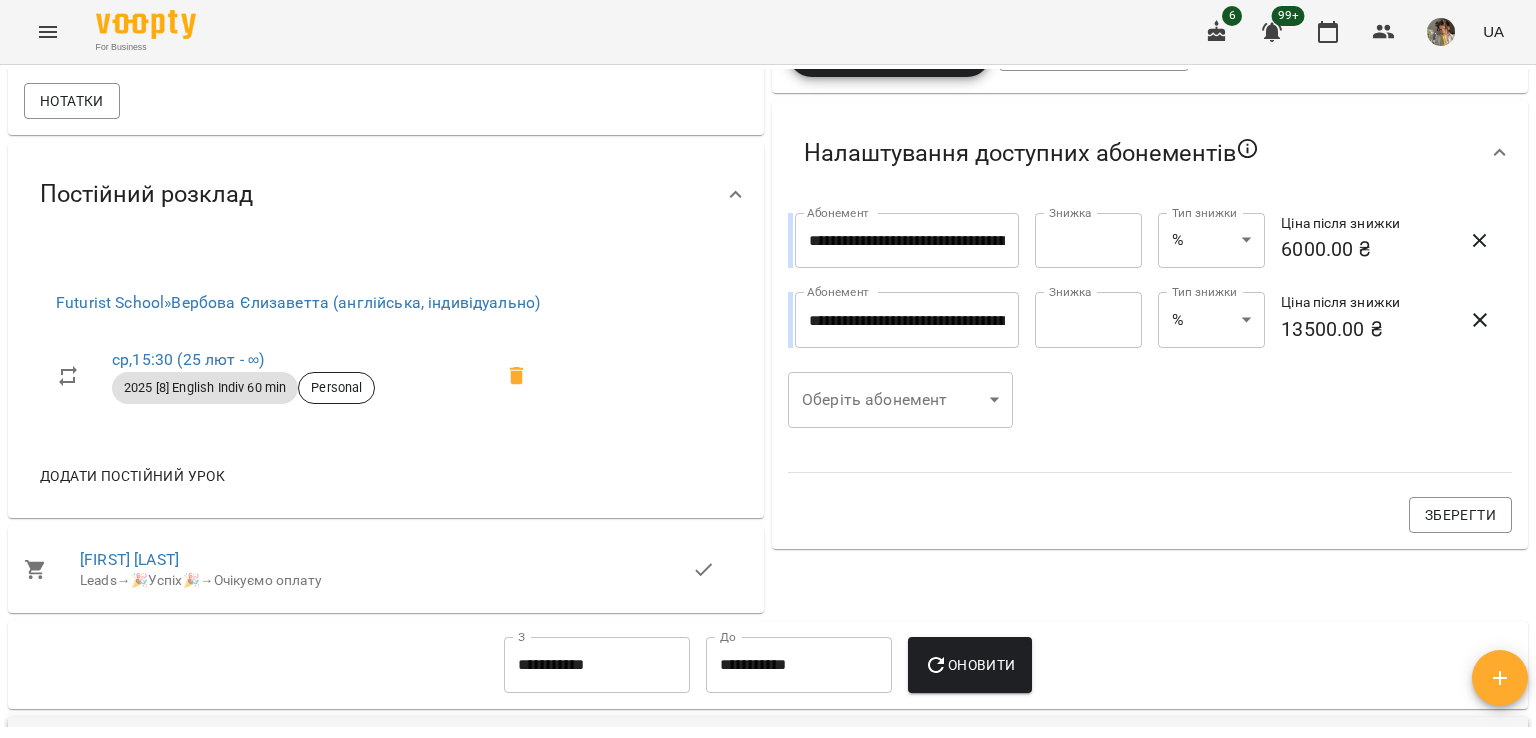 scroll, scrollTop: 688, scrollLeft: 0, axis: vertical 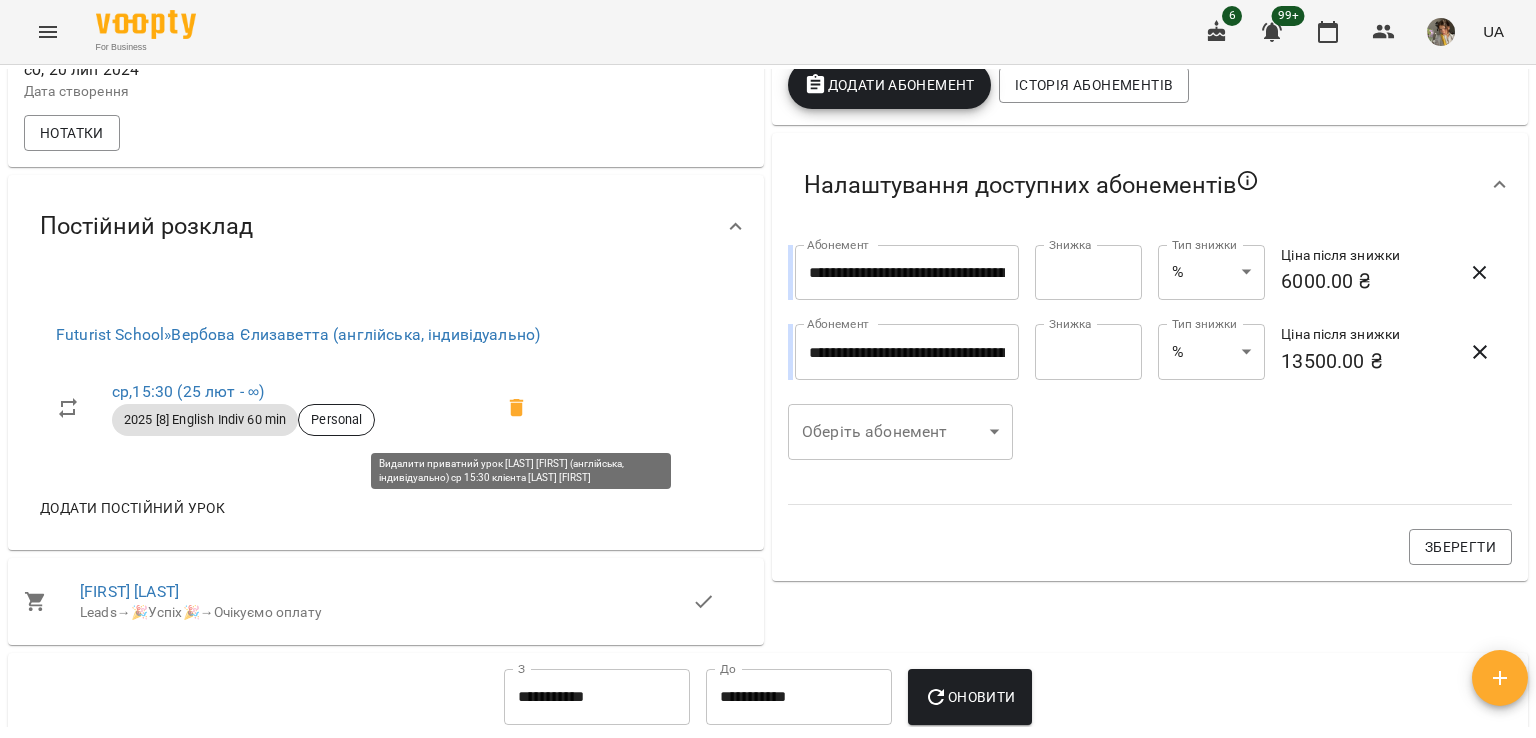 click 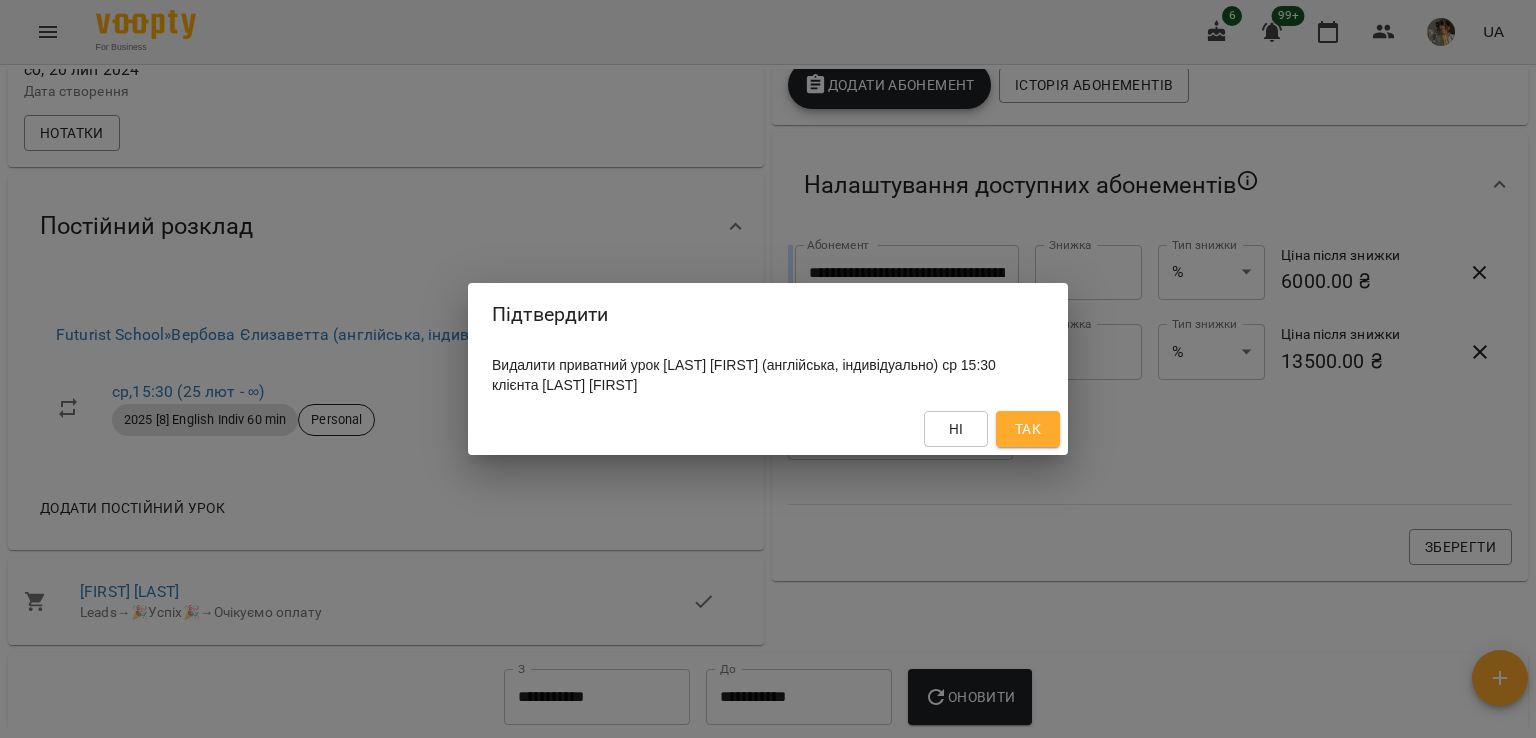 click on "Так" at bounding box center (1028, 429) 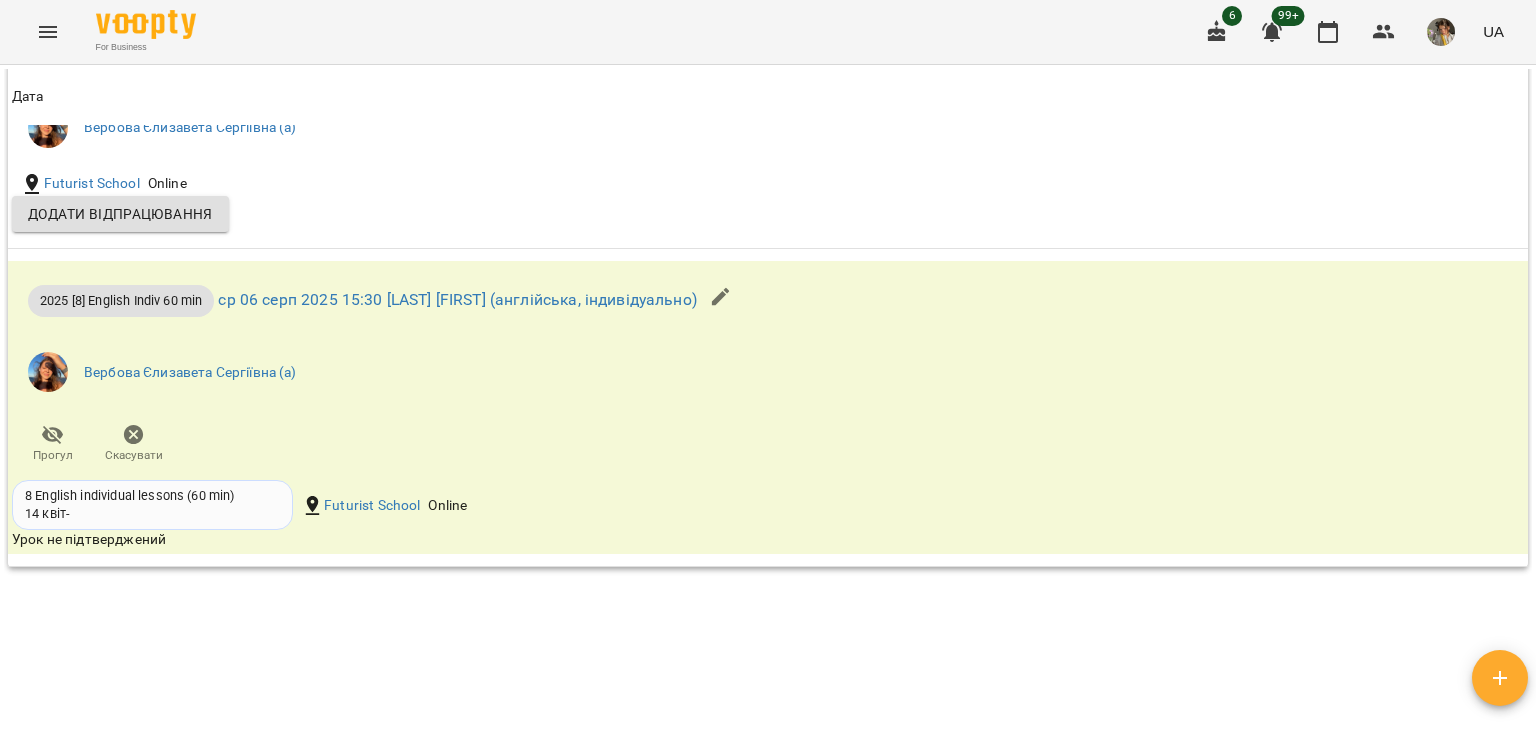 scroll, scrollTop: 1560, scrollLeft: 0, axis: vertical 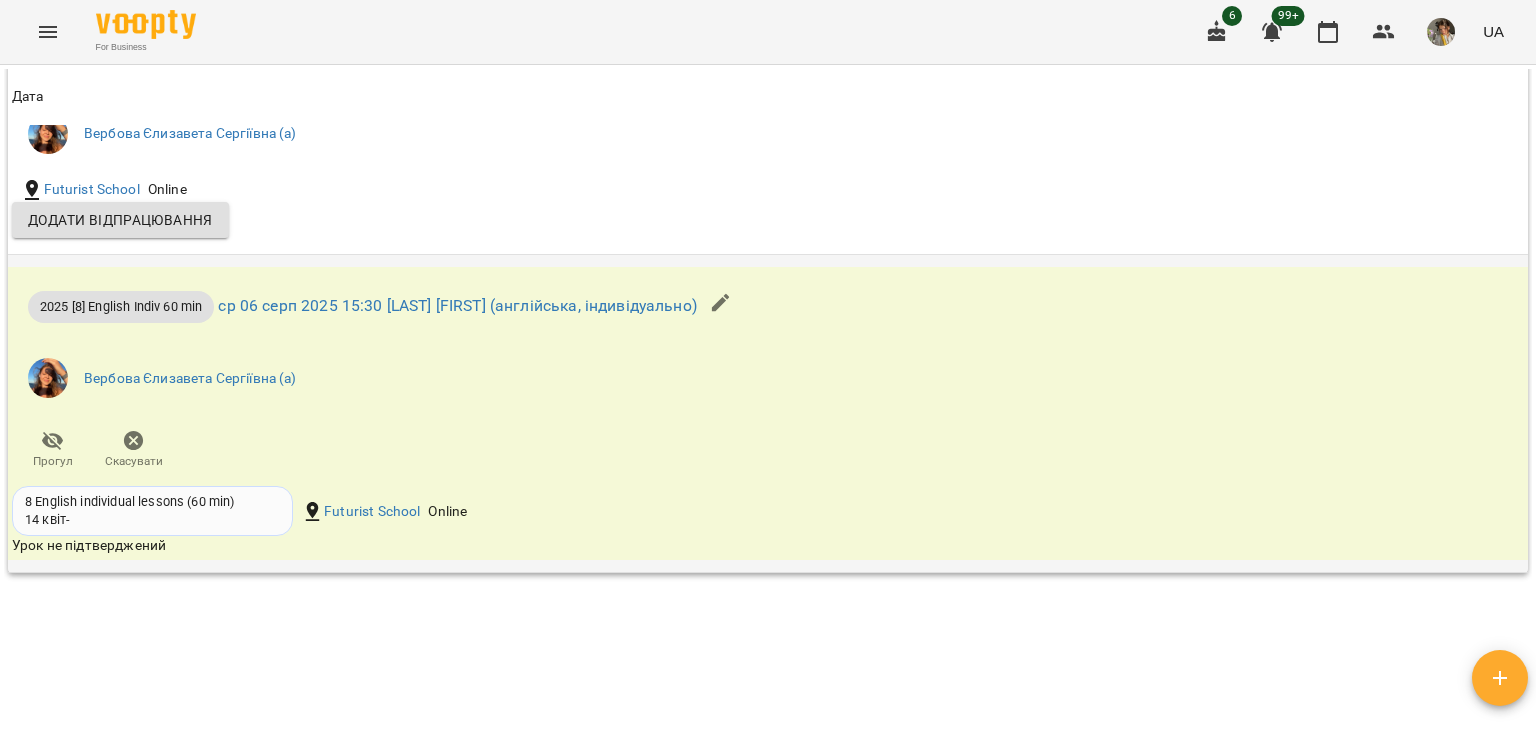 click 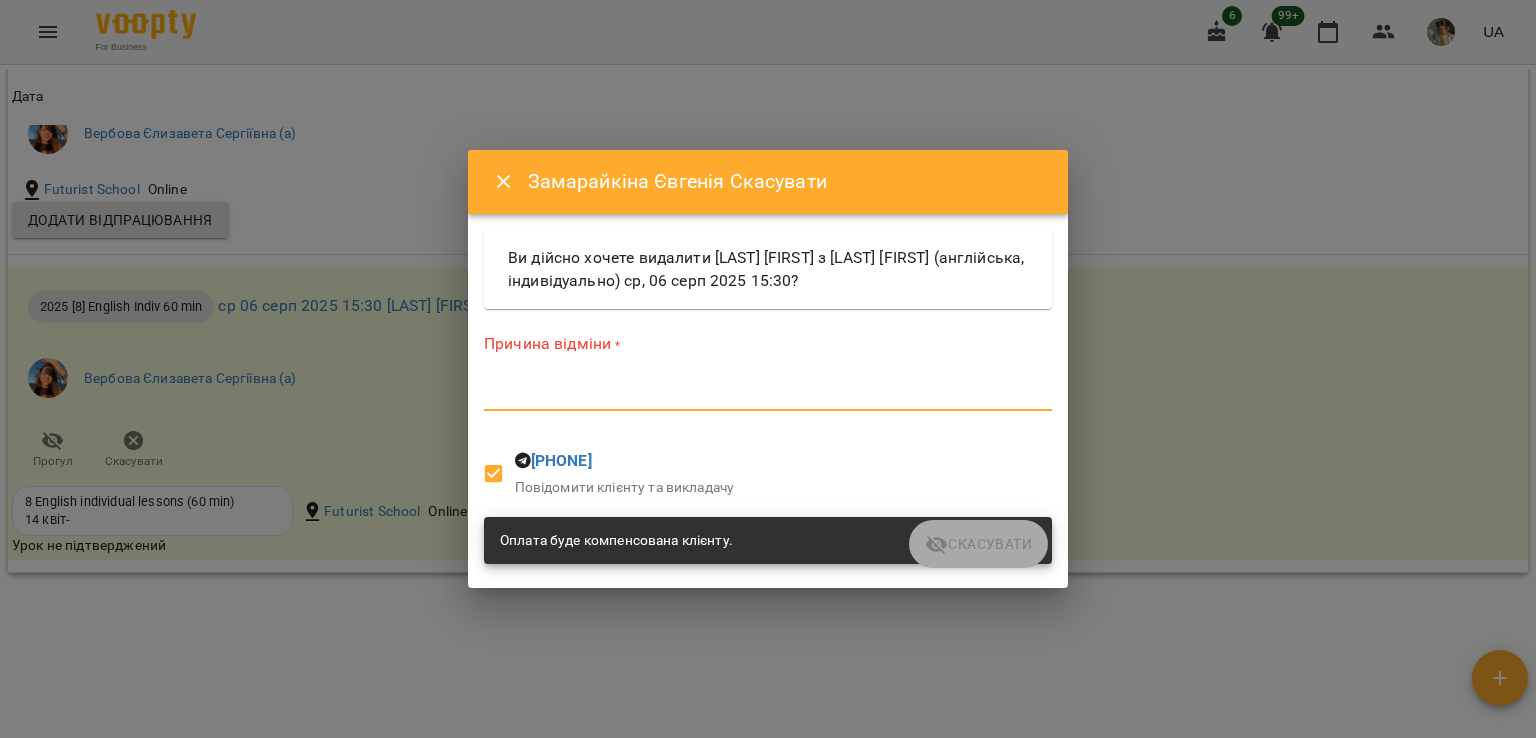 click at bounding box center [768, 394] 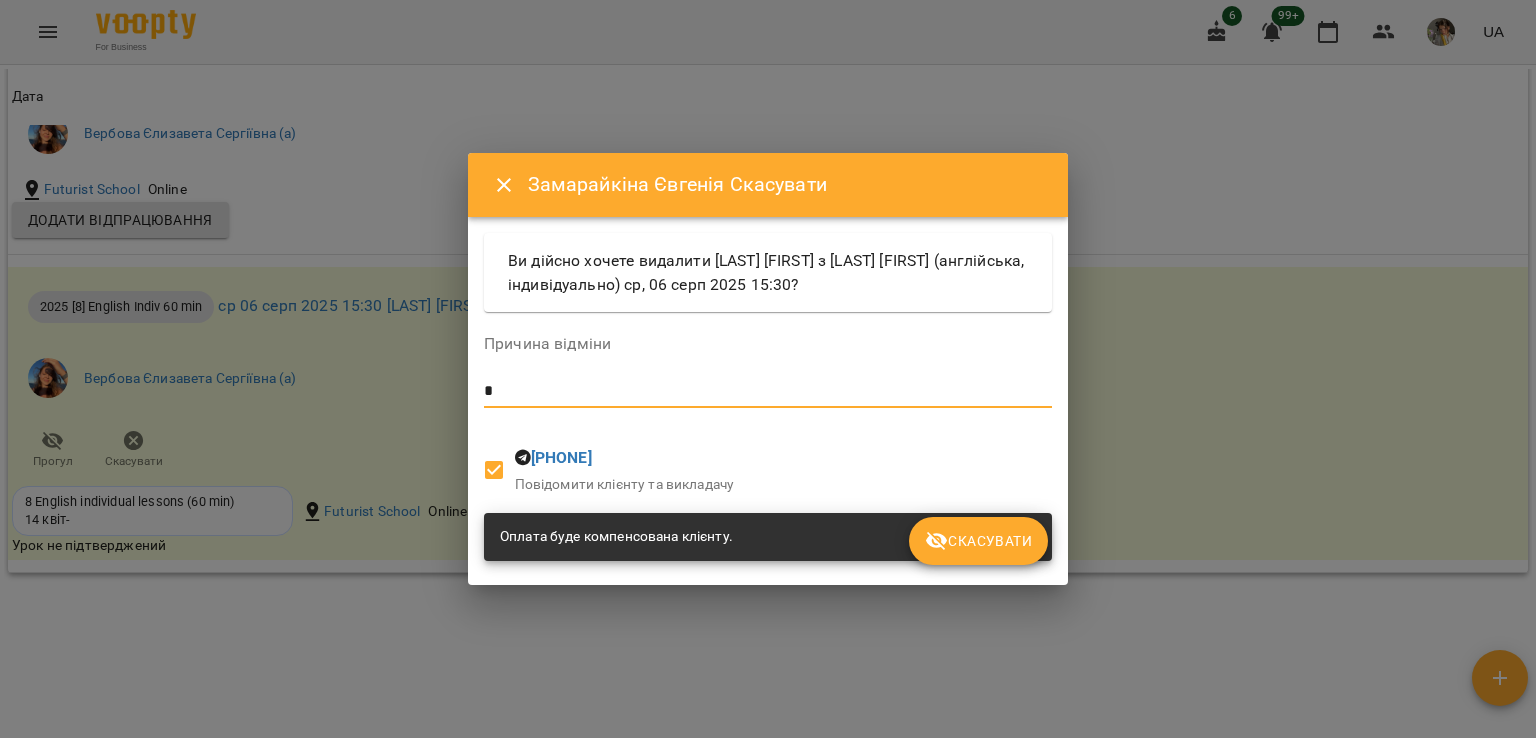 type on "*" 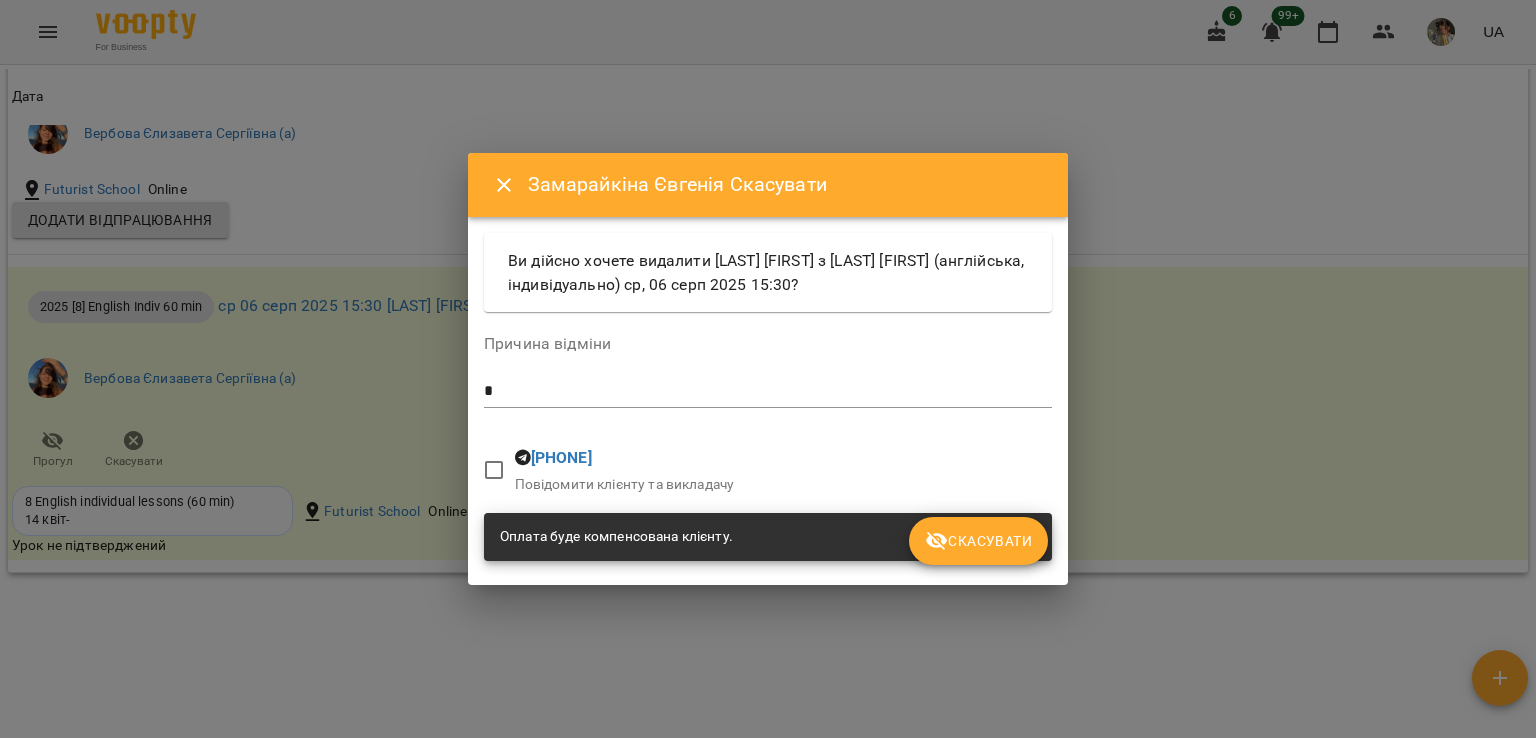click on "Скасувати" at bounding box center (978, 541) 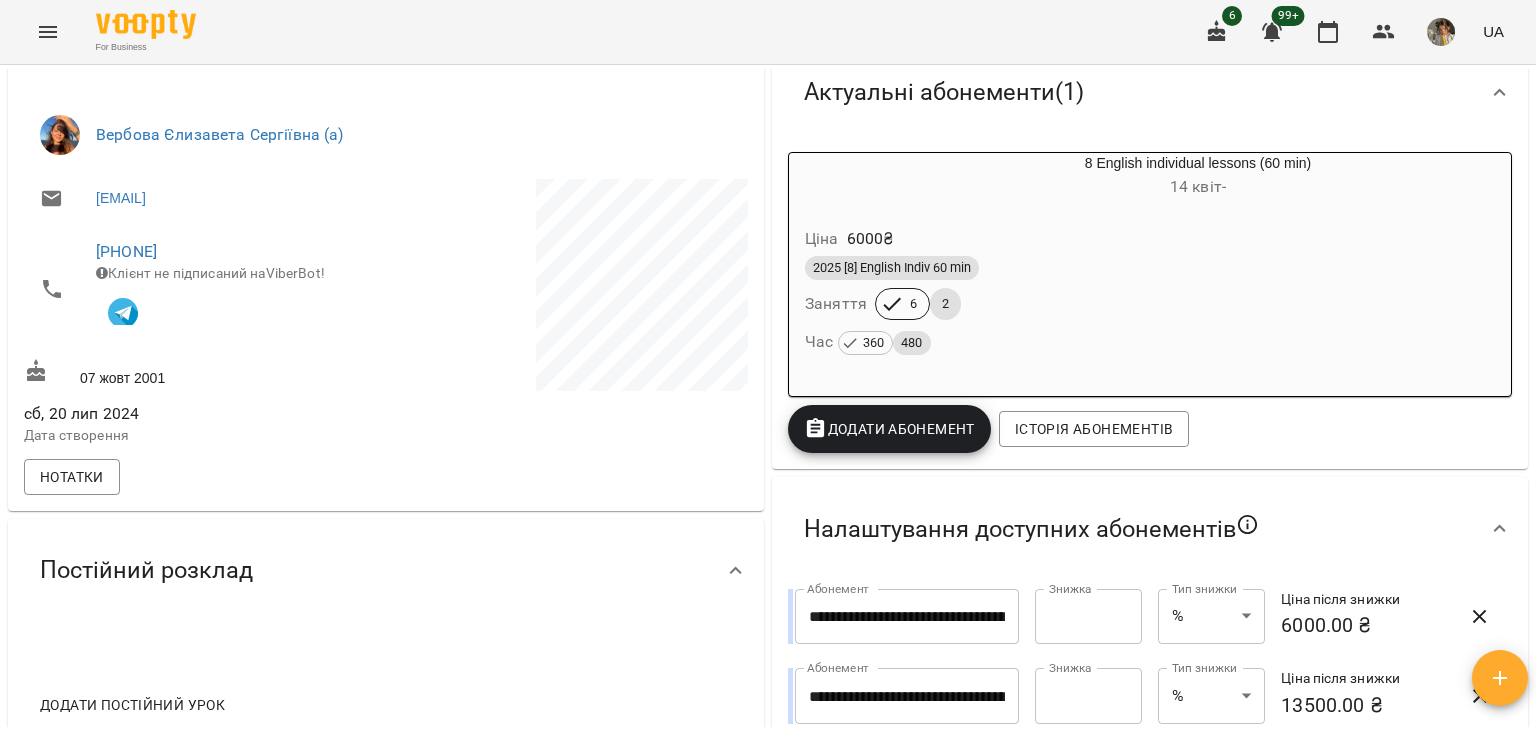 scroll, scrollTop: 0, scrollLeft: 0, axis: both 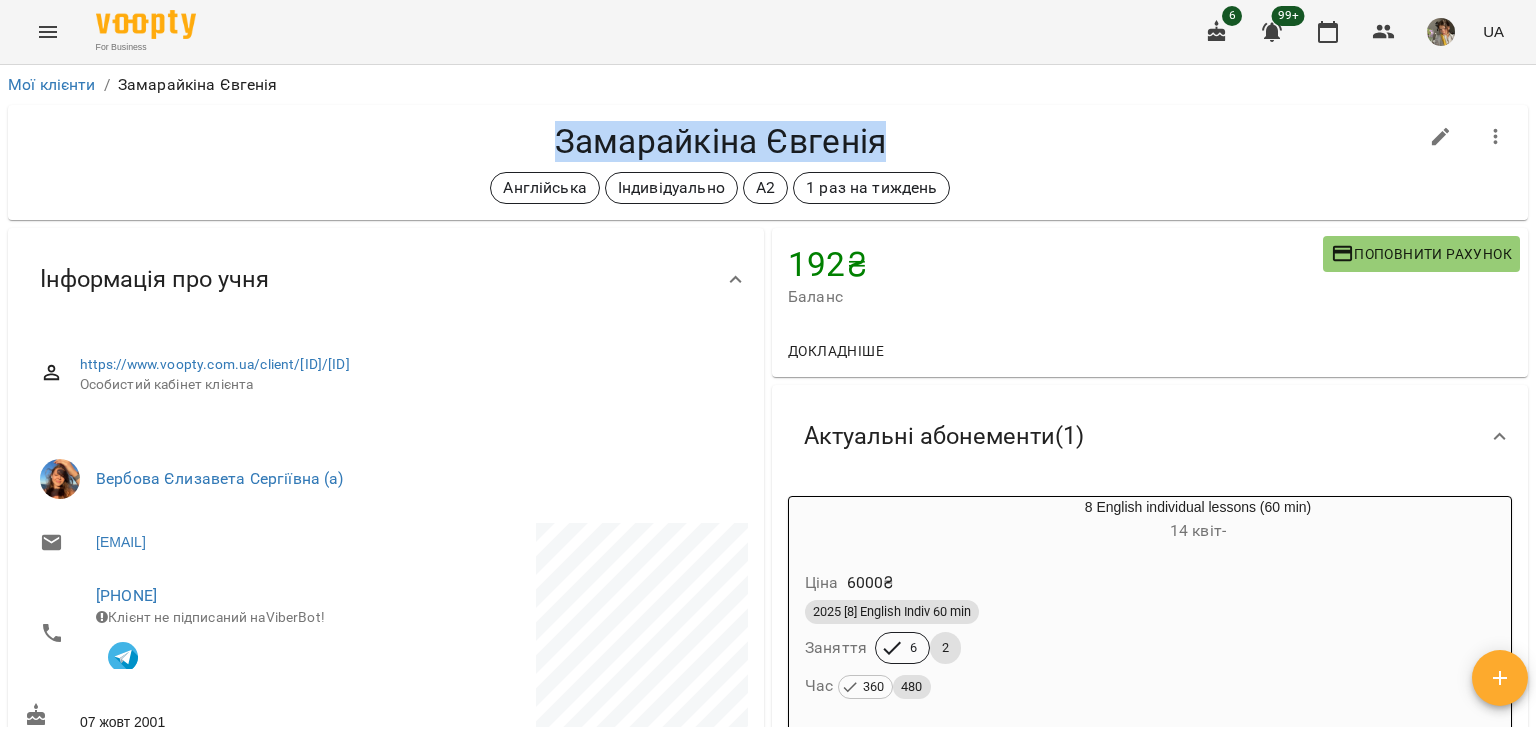 drag, startPoint x: 887, startPoint y: 139, endPoint x: 517, endPoint y: 142, distance: 370.01218 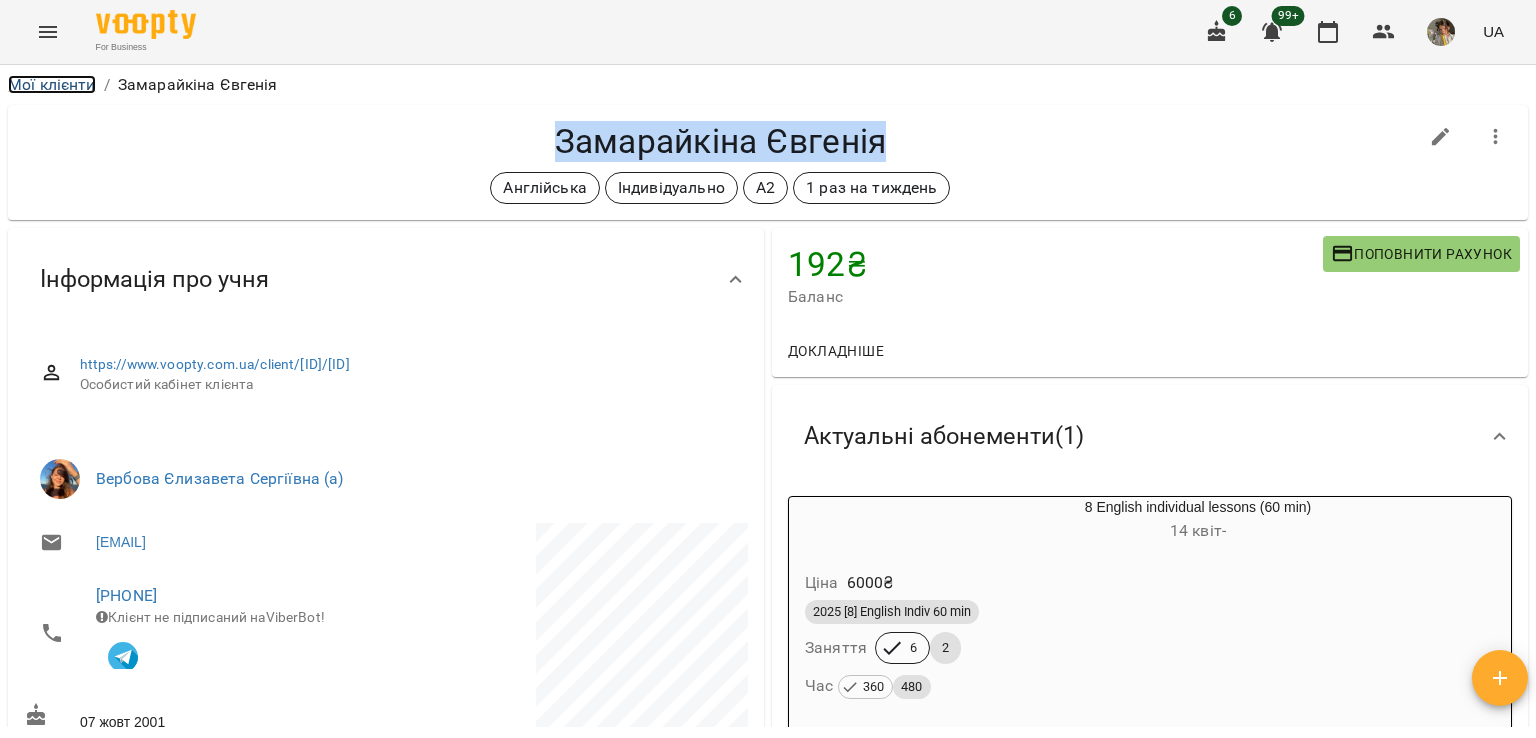 click on "Мої клієнти" at bounding box center (52, 84) 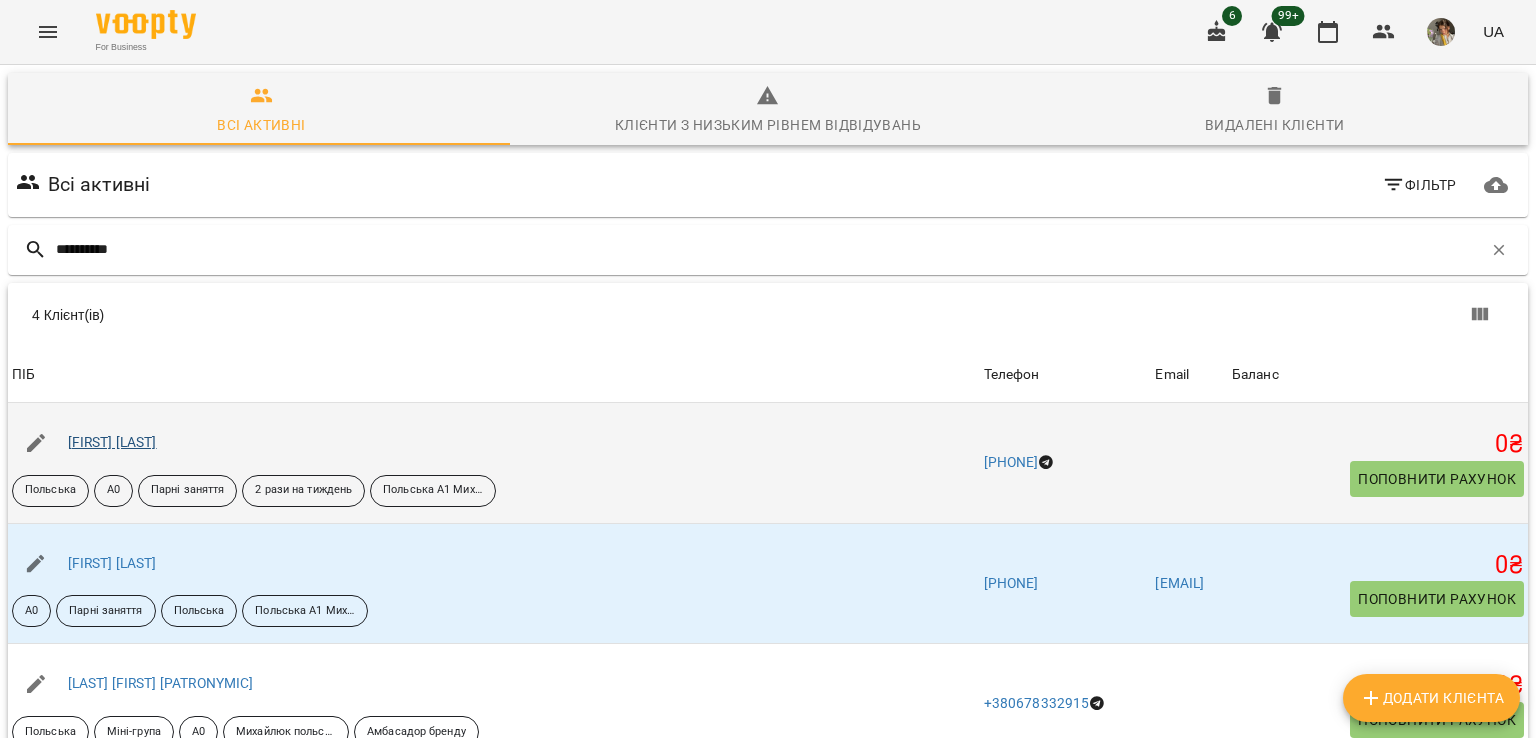 type on "**********" 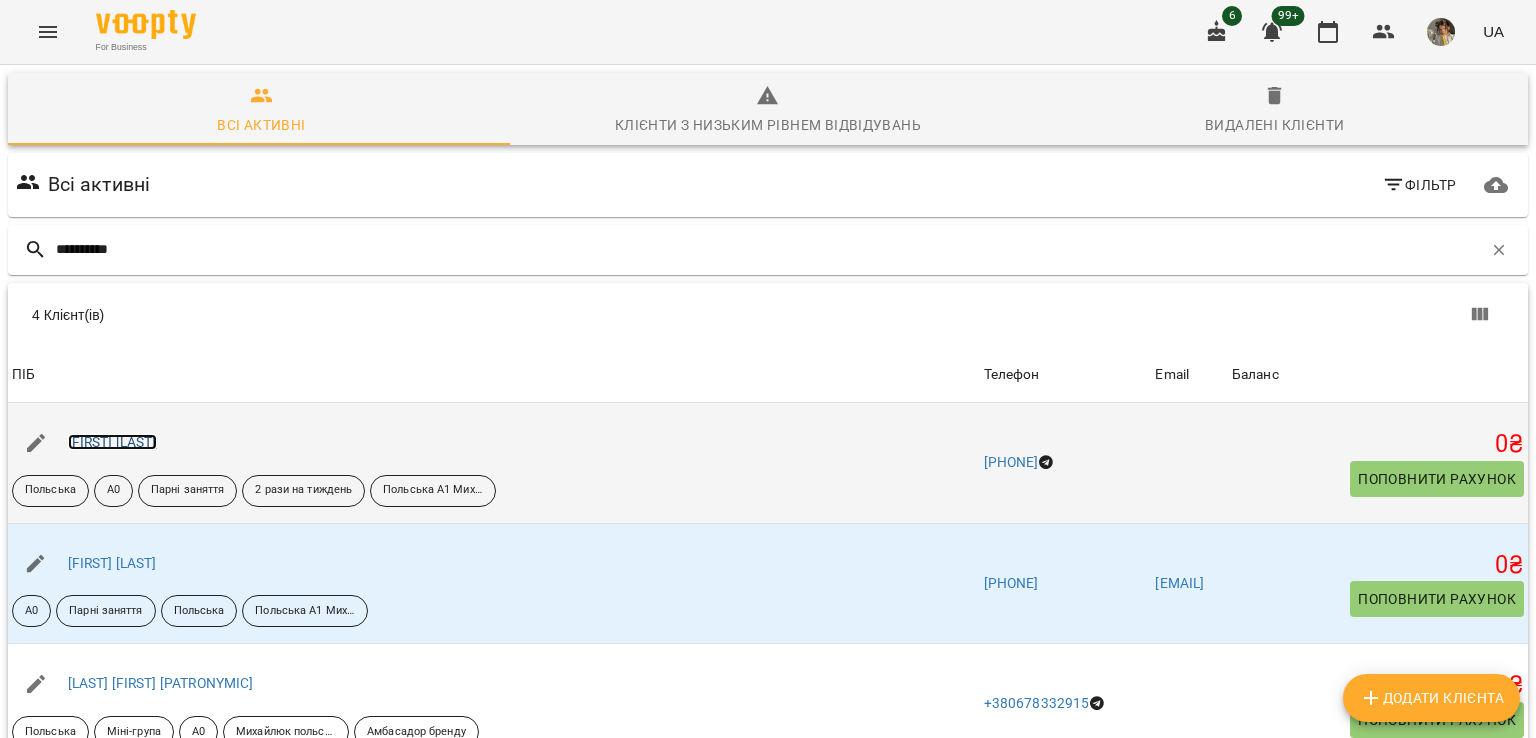 click on "[FIRST] [LAST]" at bounding box center (112, 442) 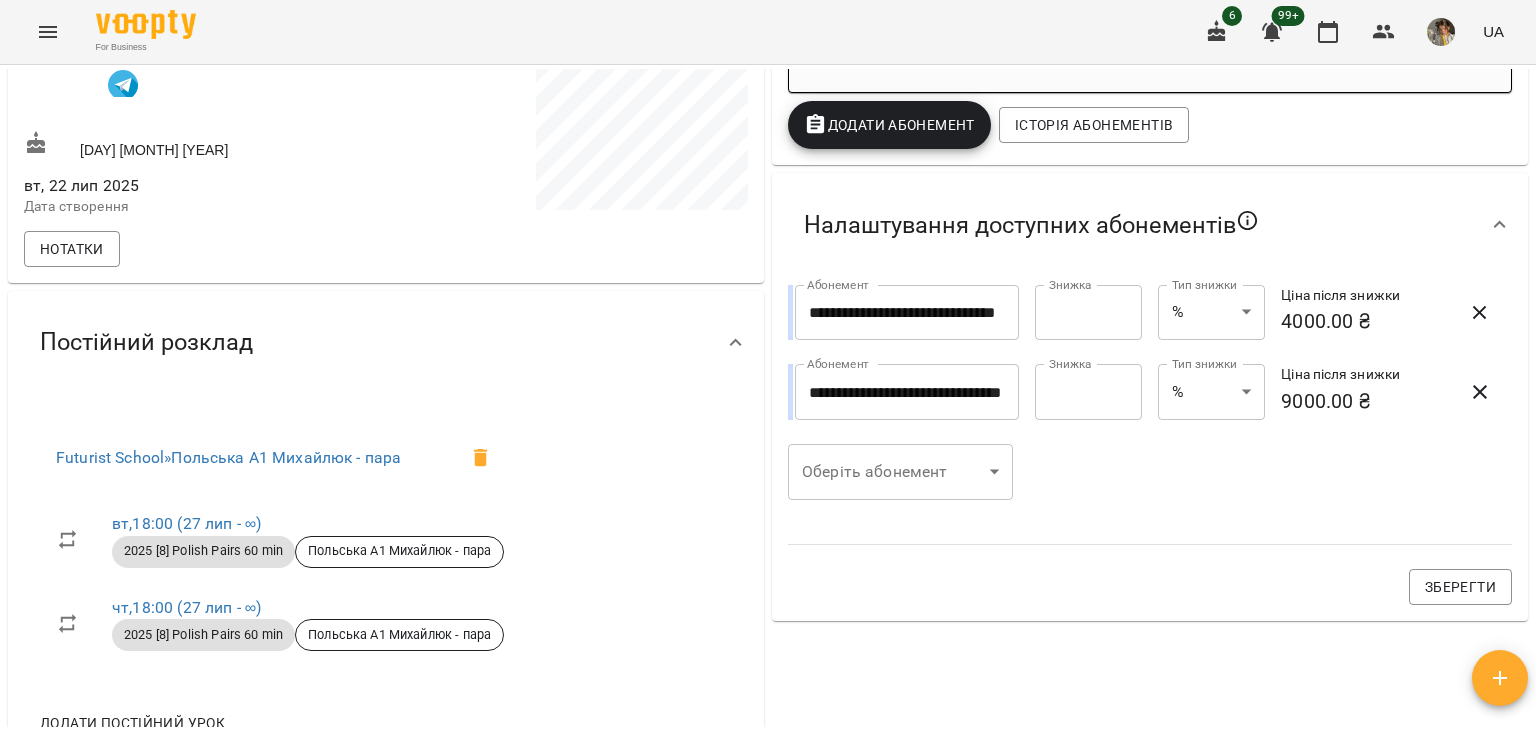 scroll, scrollTop: 673, scrollLeft: 0, axis: vertical 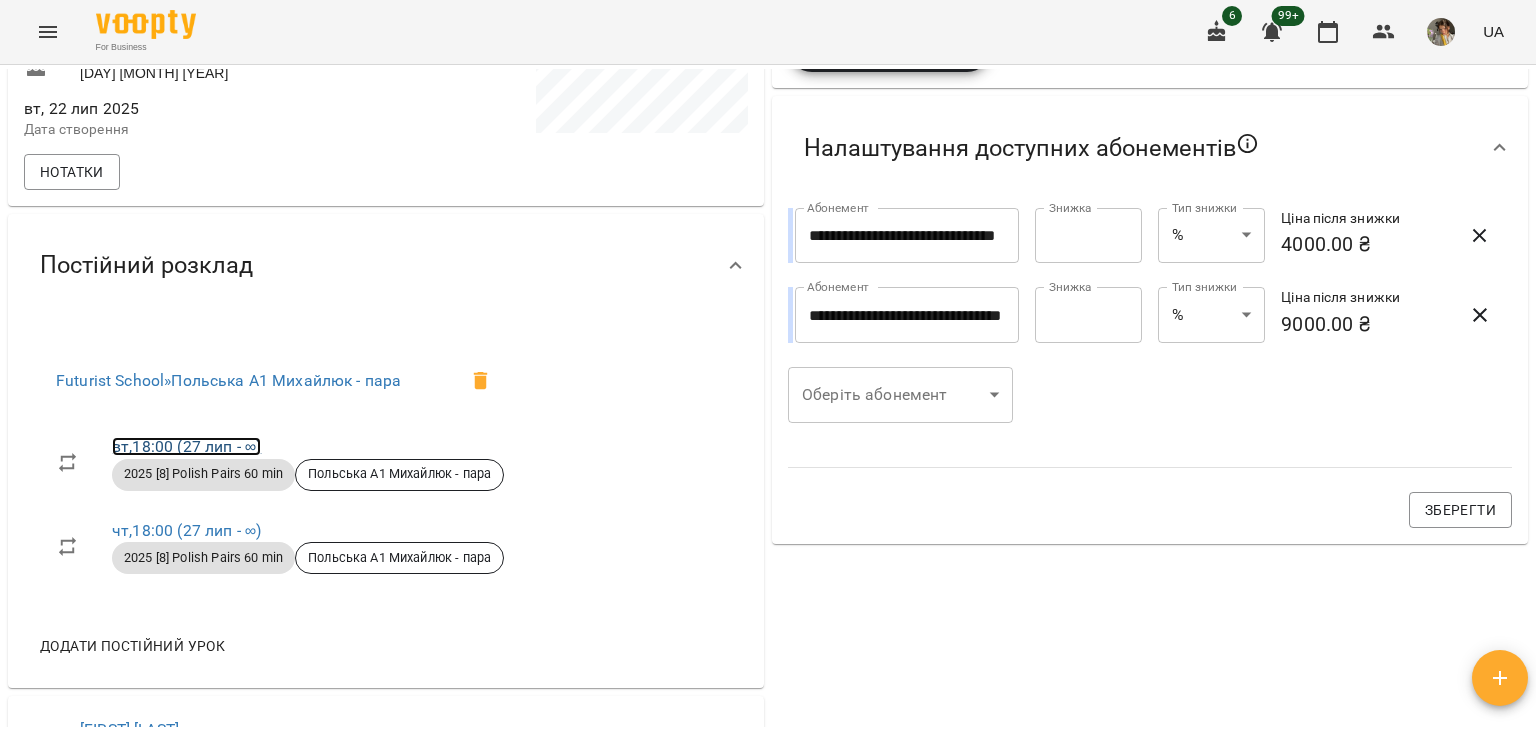 click on "вт ,  18:00   ([DATE] - ∞)" at bounding box center [186, 446] 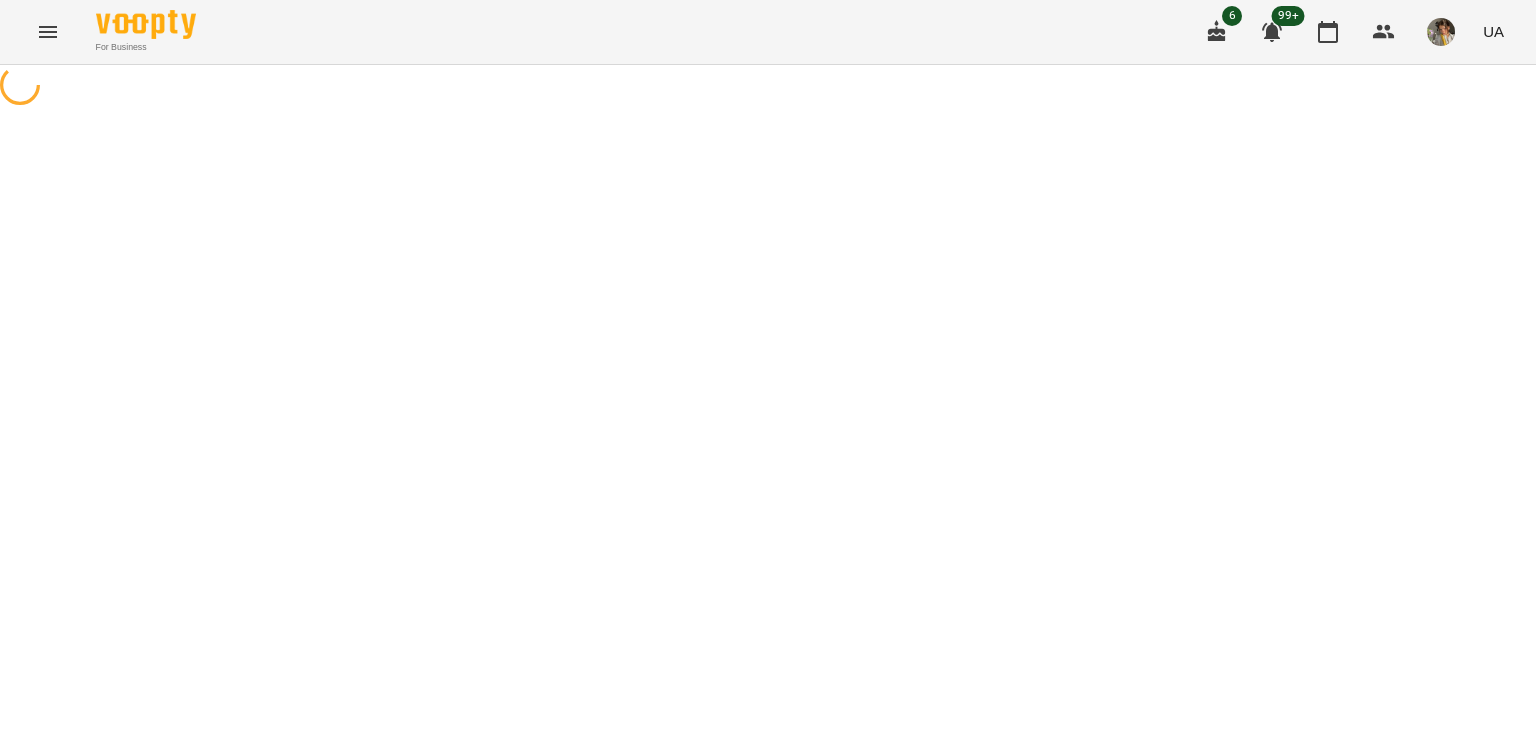 select on "*" 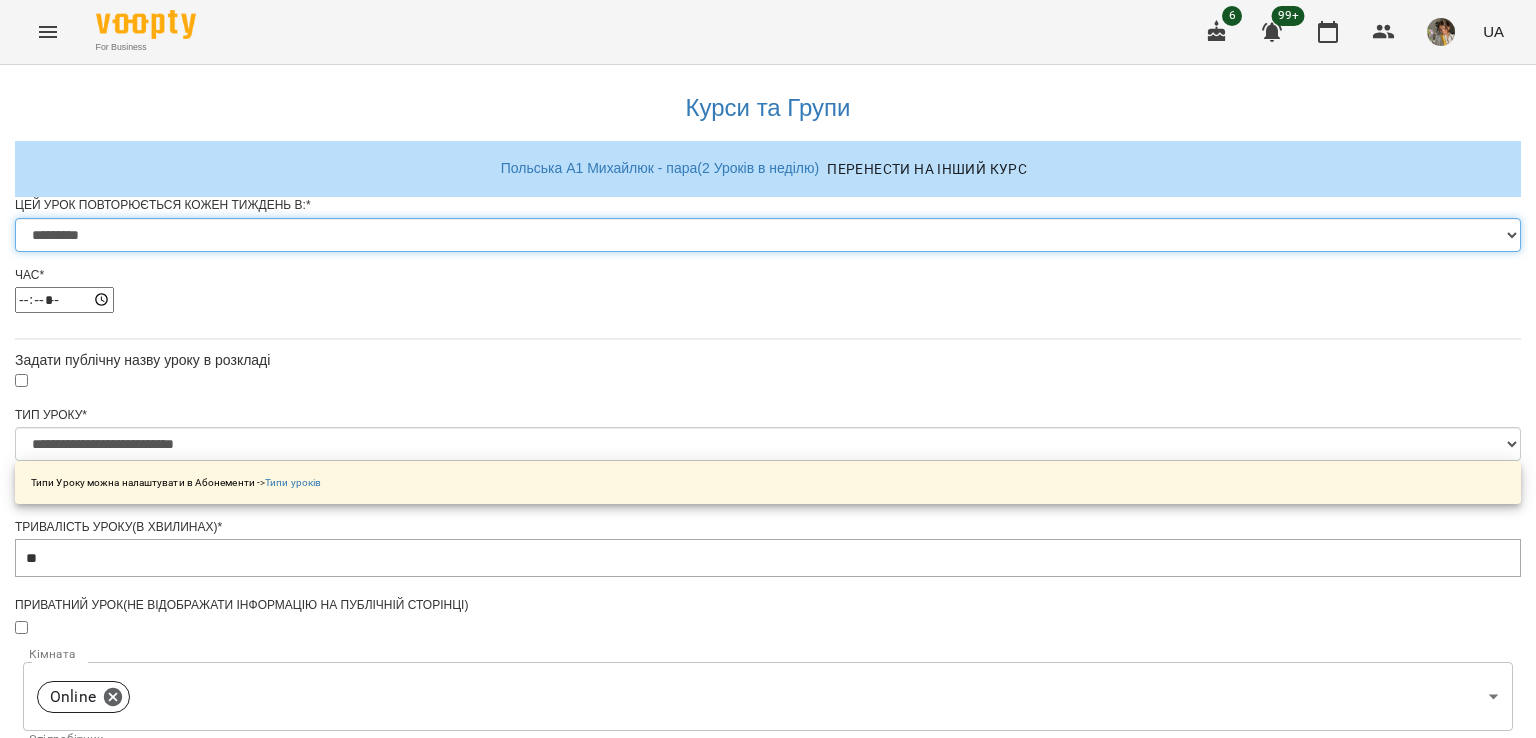 click on "********* ******** ****** ****** ******** ****** ******" at bounding box center (768, 235) 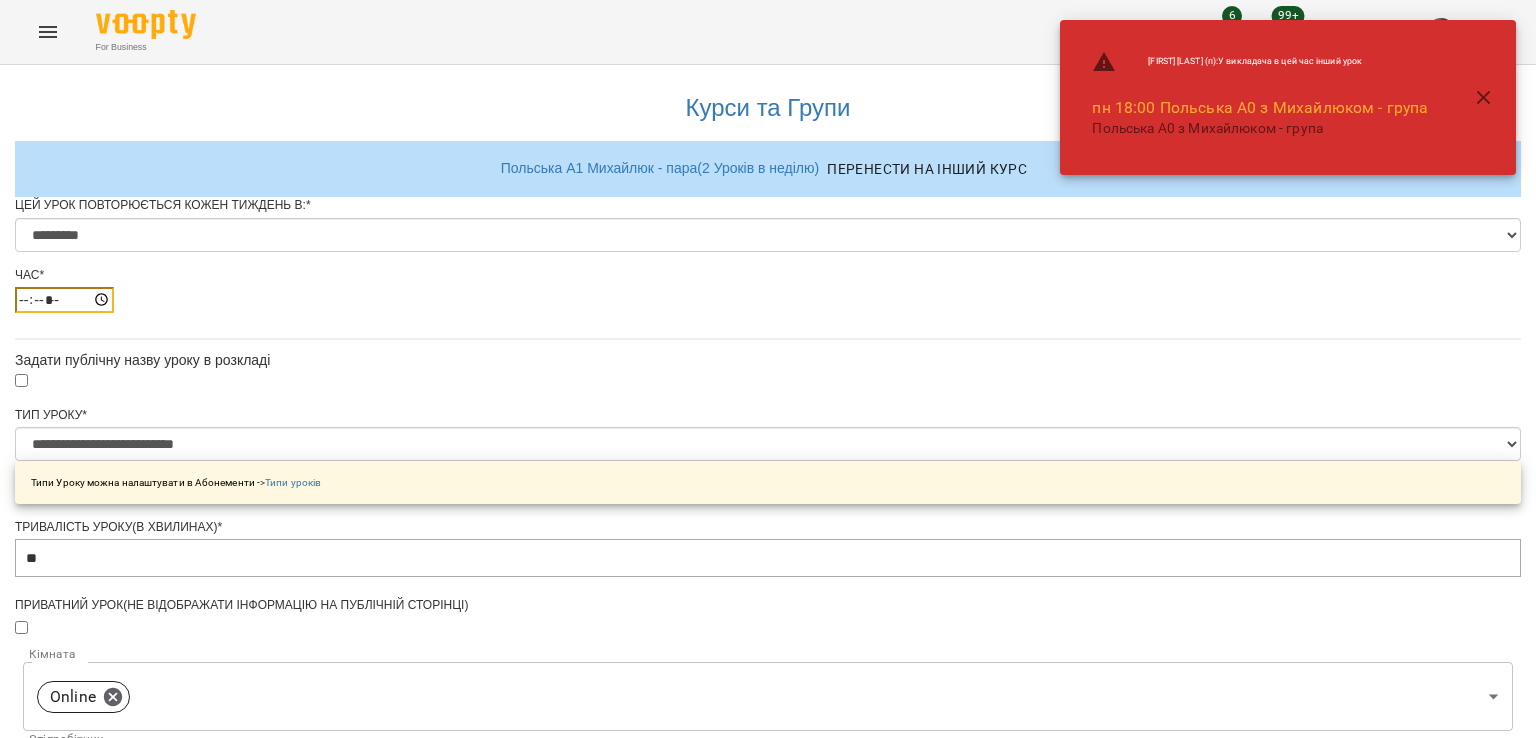 click on "*****" at bounding box center [64, 300] 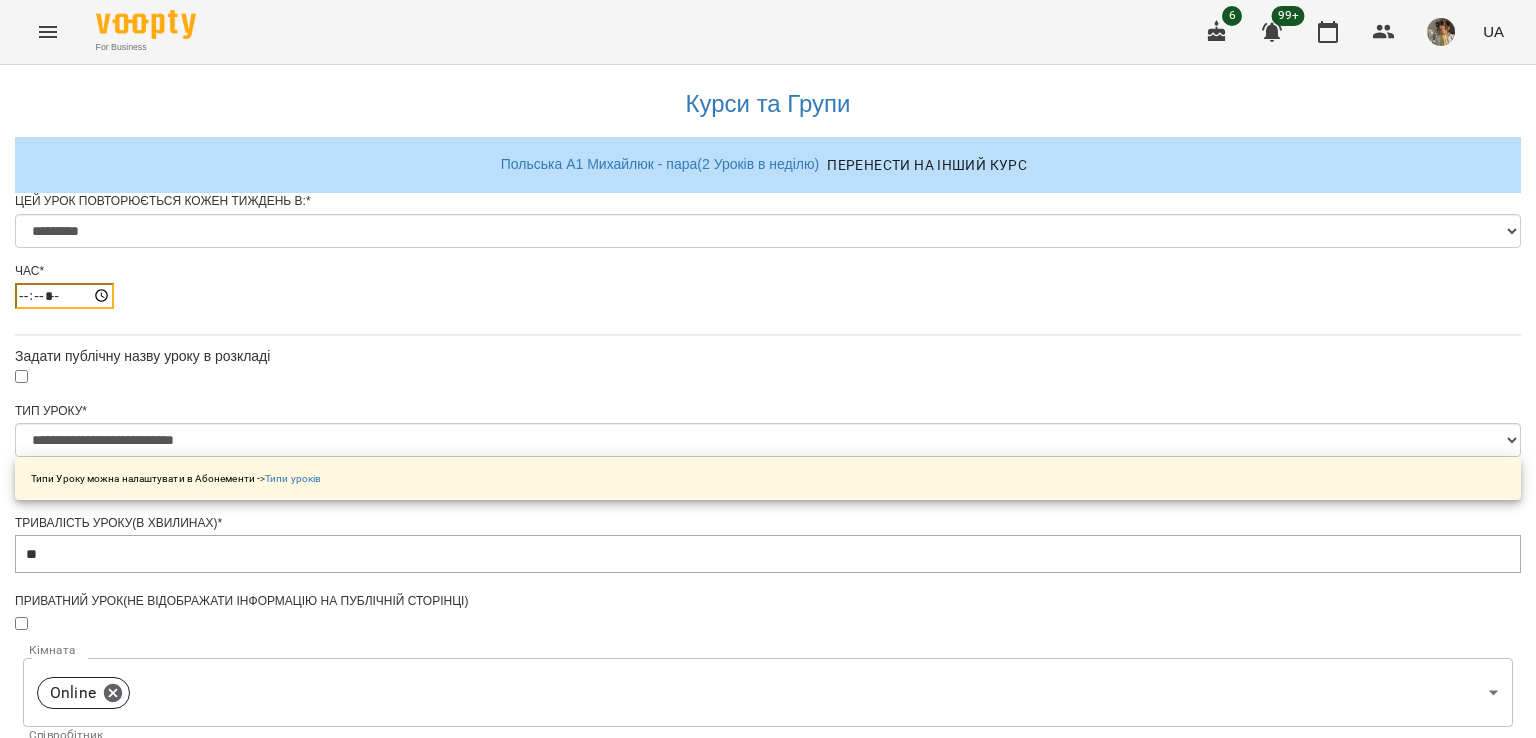 scroll, scrollTop: 843, scrollLeft: 0, axis: vertical 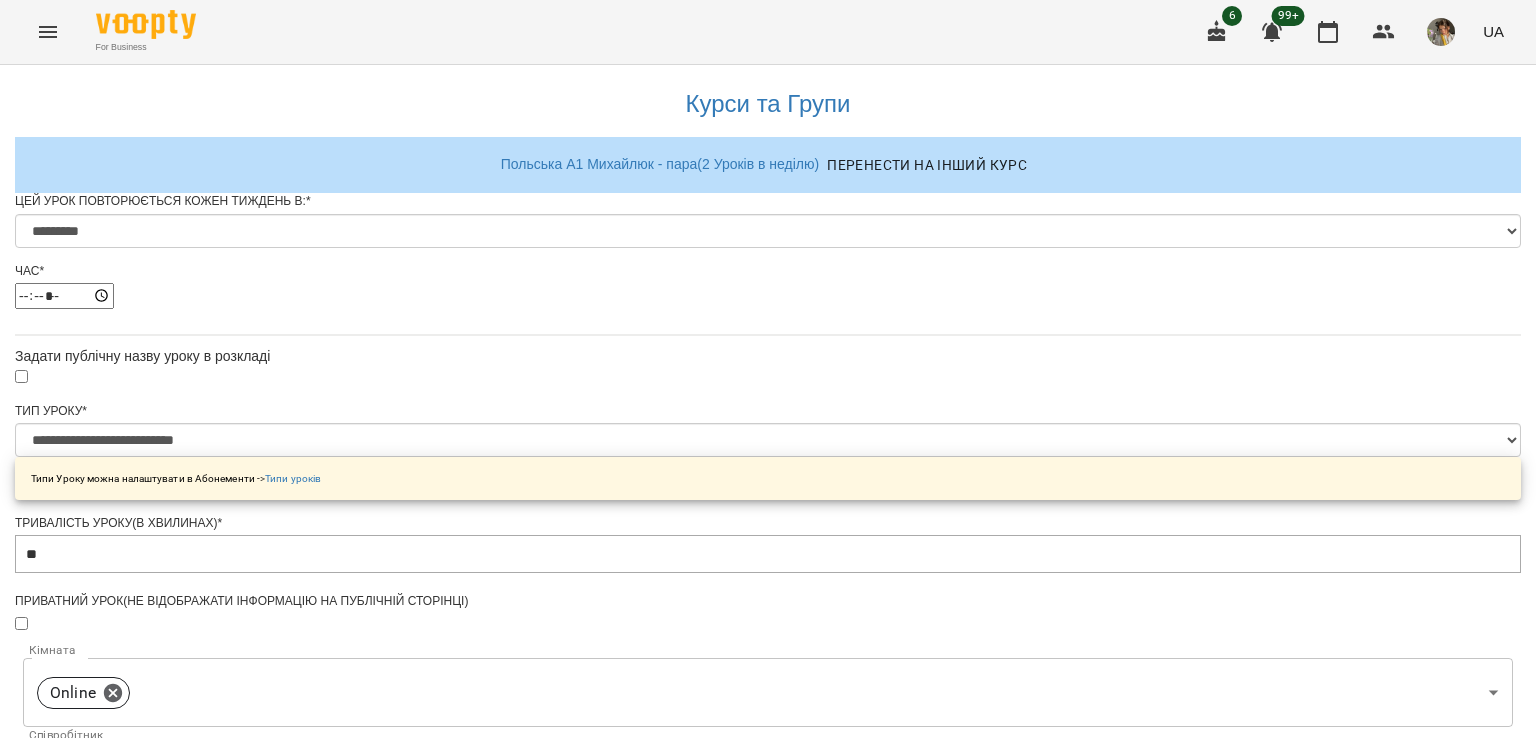click on "Зберегти" at bounding box center (768, 1405) 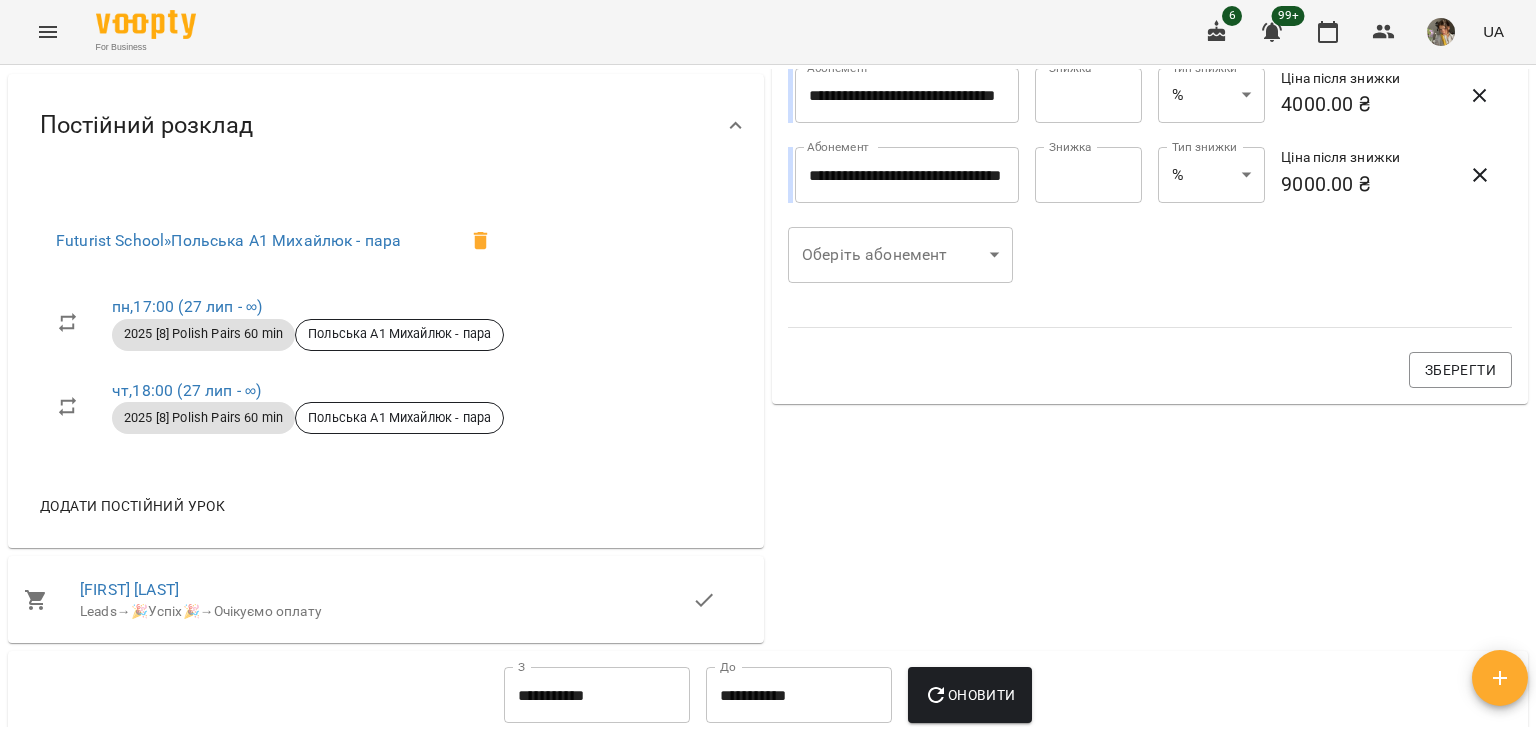 scroll, scrollTop: 814, scrollLeft: 0, axis: vertical 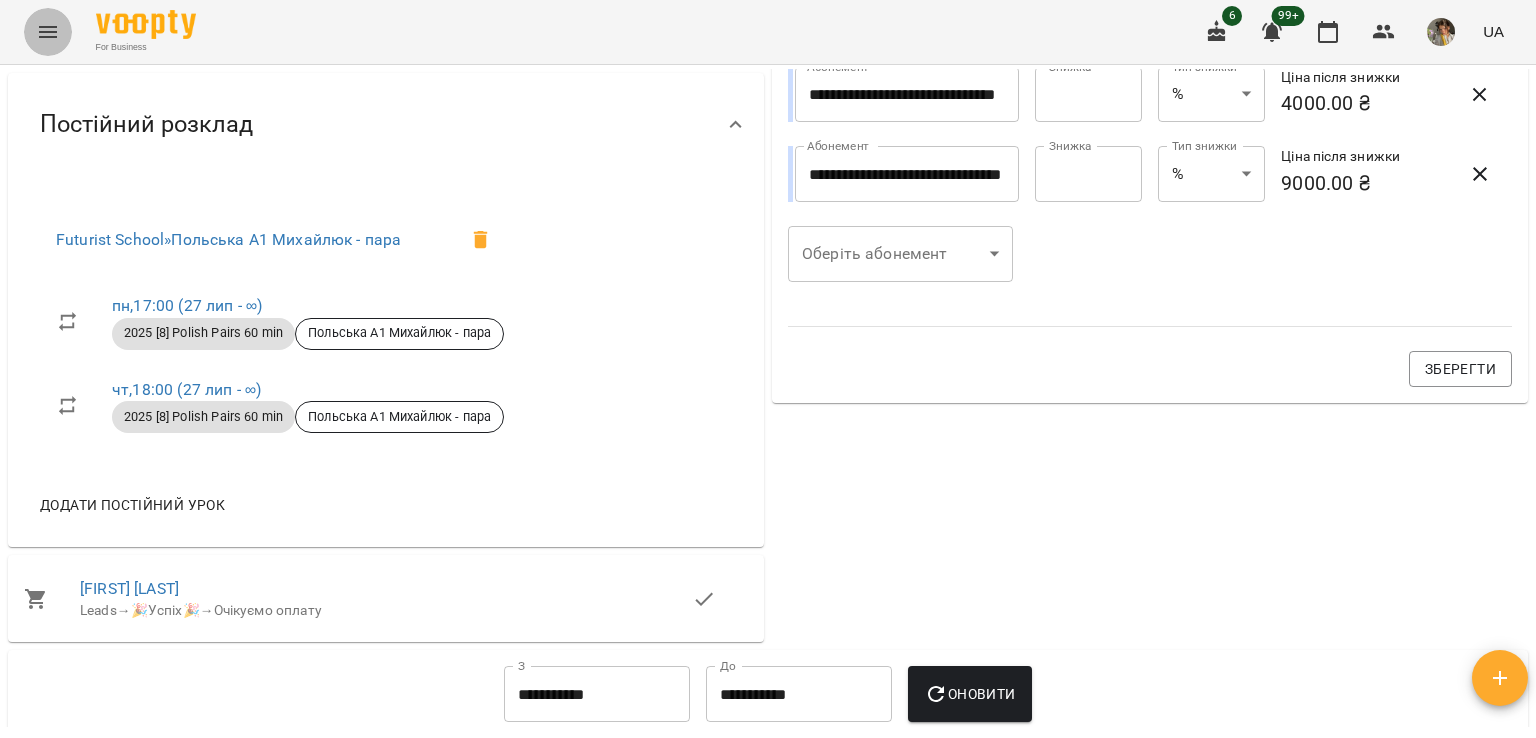 click at bounding box center (48, 32) 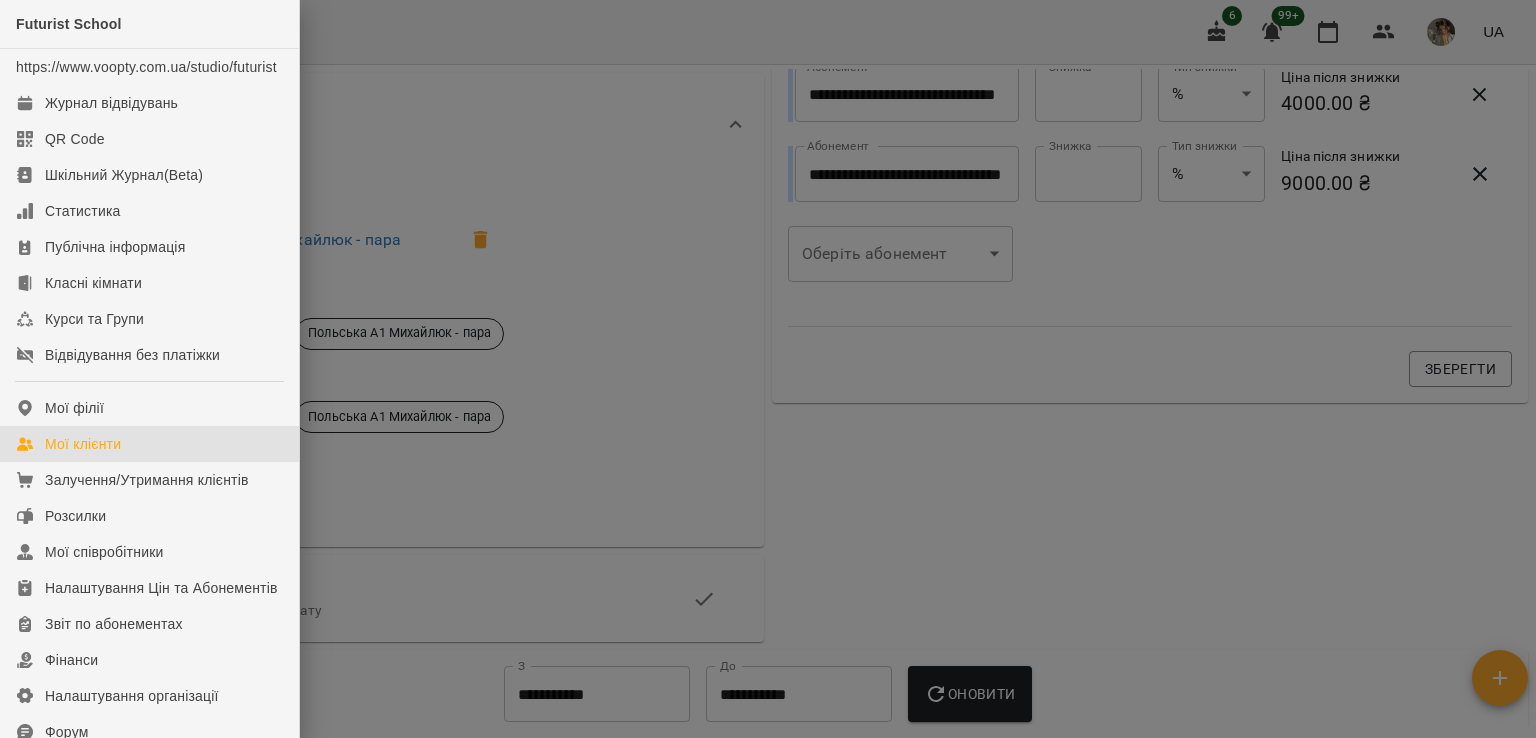 click on "Мої клієнти" at bounding box center (149, 444) 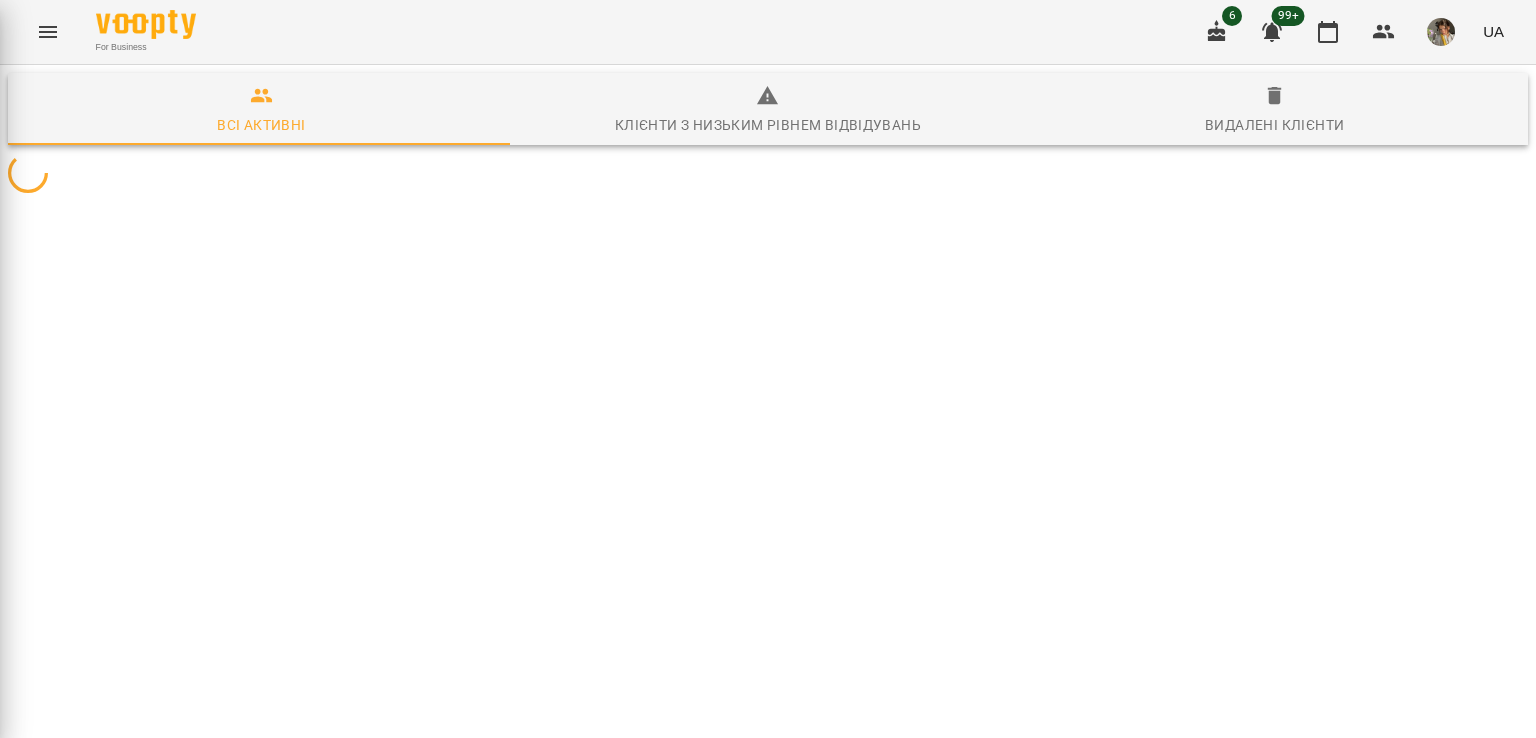 scroll, scrollTop: 0, scrollLeft: 0, axis: both 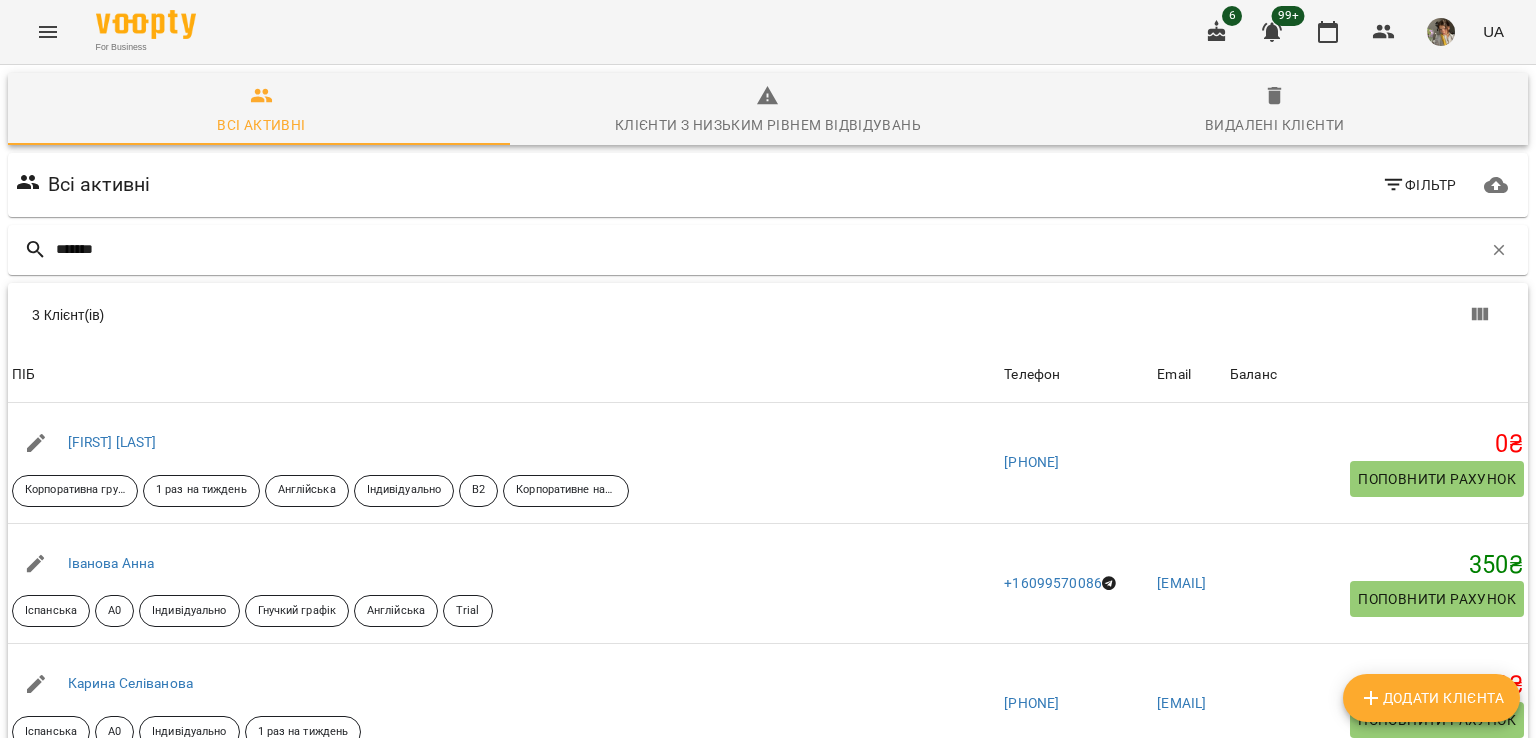 type on "*******" 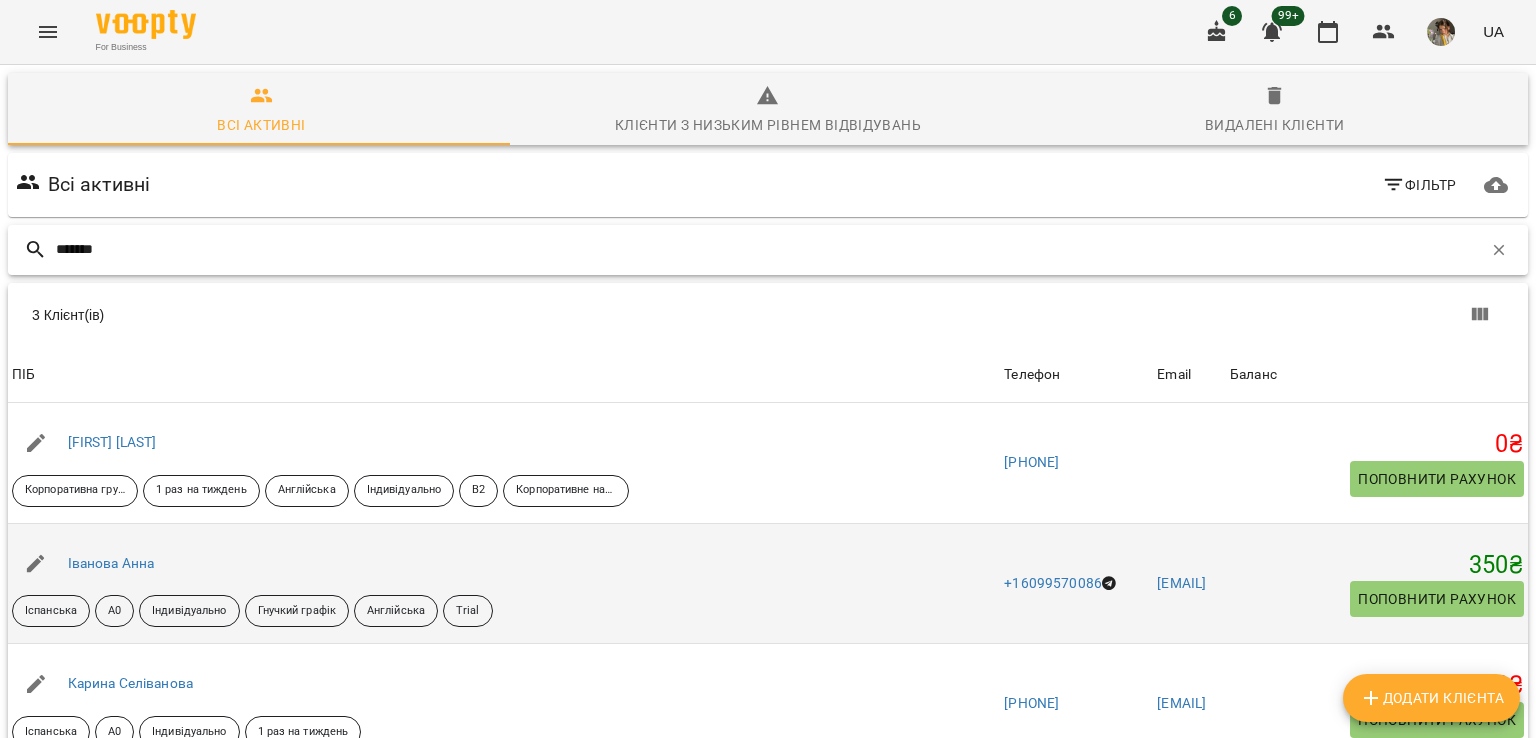 scroll, scrollTop: 148, scrollLeft: 0, axis: vertical 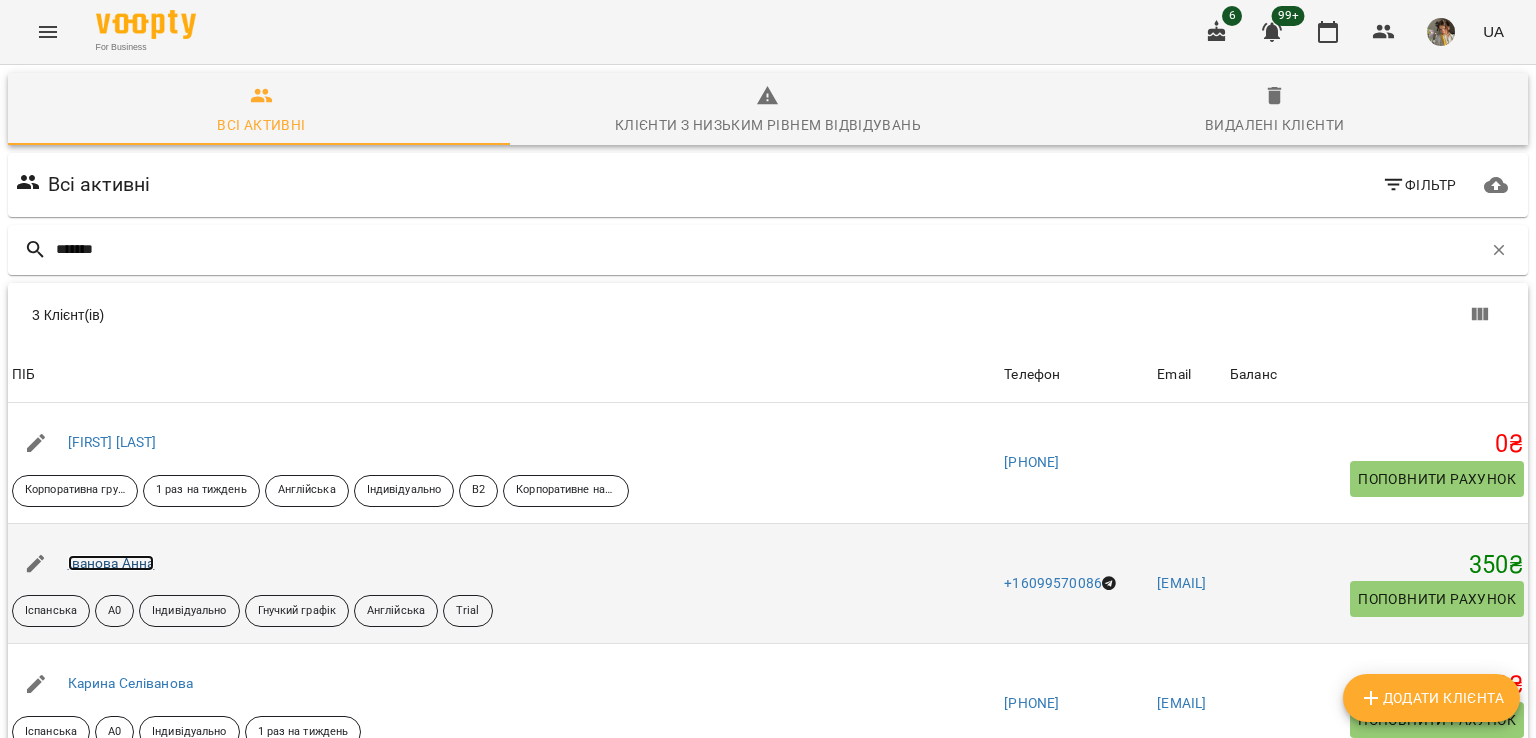 click on "Іванова Анна" at bounding box center [111, 563] 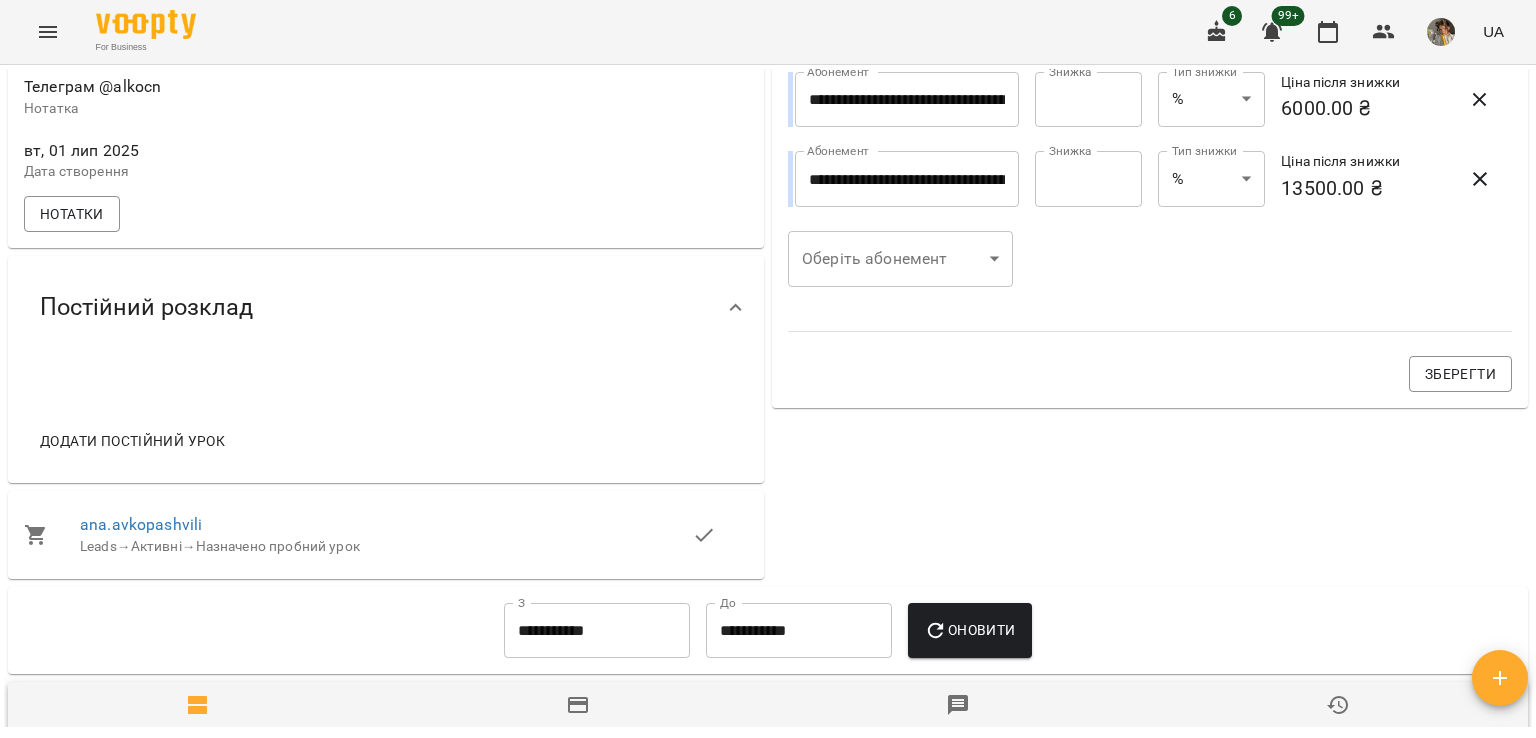 scroll, scrollTop: 820, scrollLeft: 0, axis: vertical 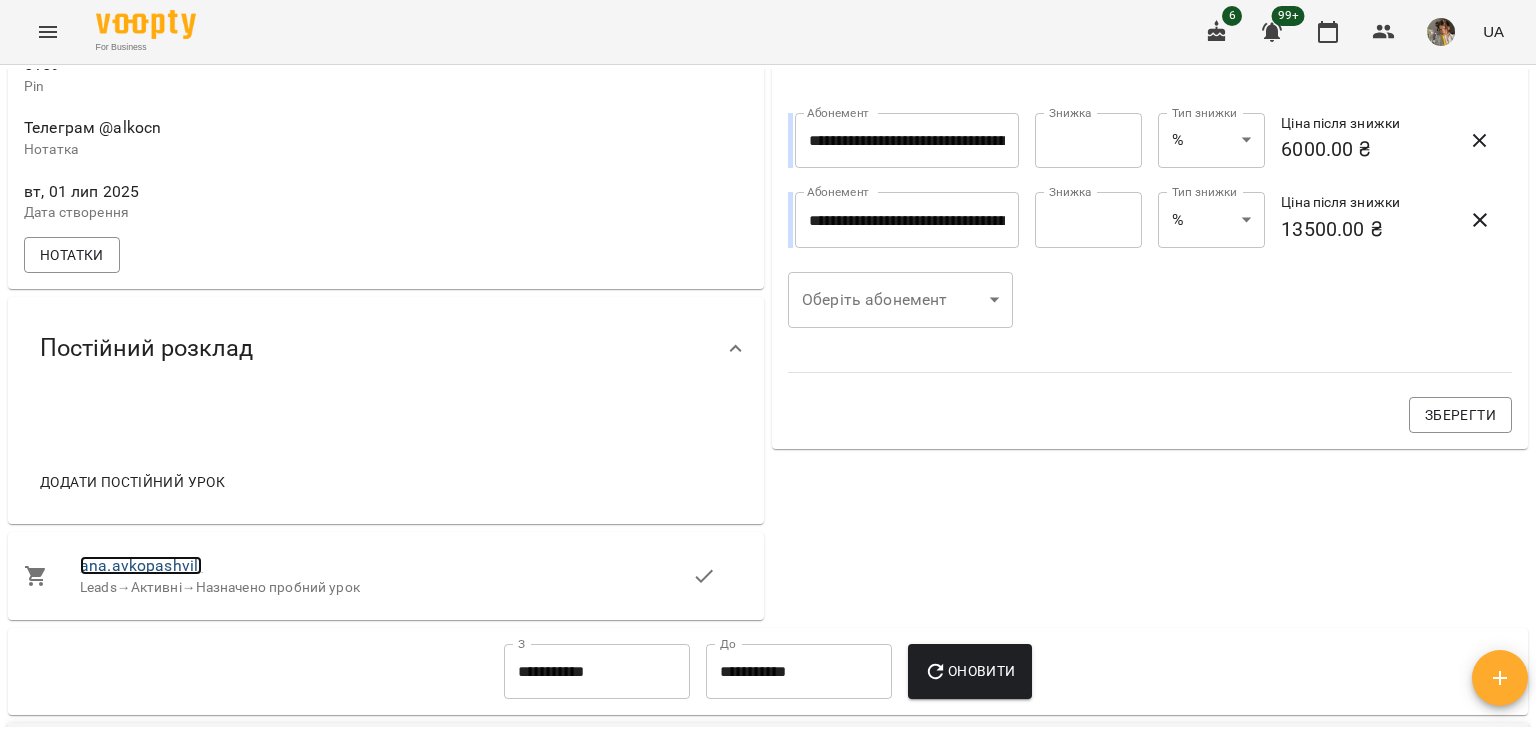 click on "ana.avkopashvili" at bounding box center [141, 565] 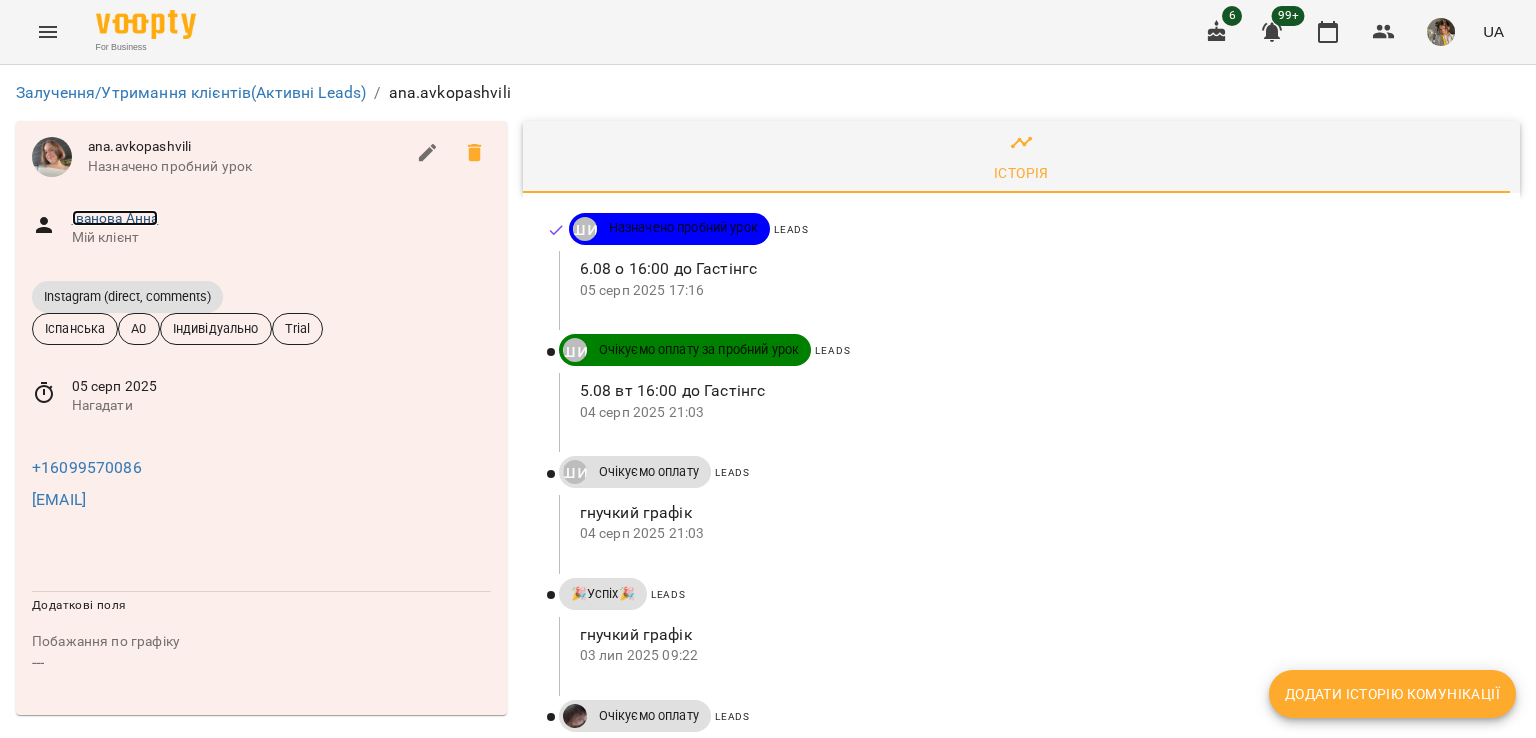 click on "Іванова Анна" at bounding box center [115, 218] 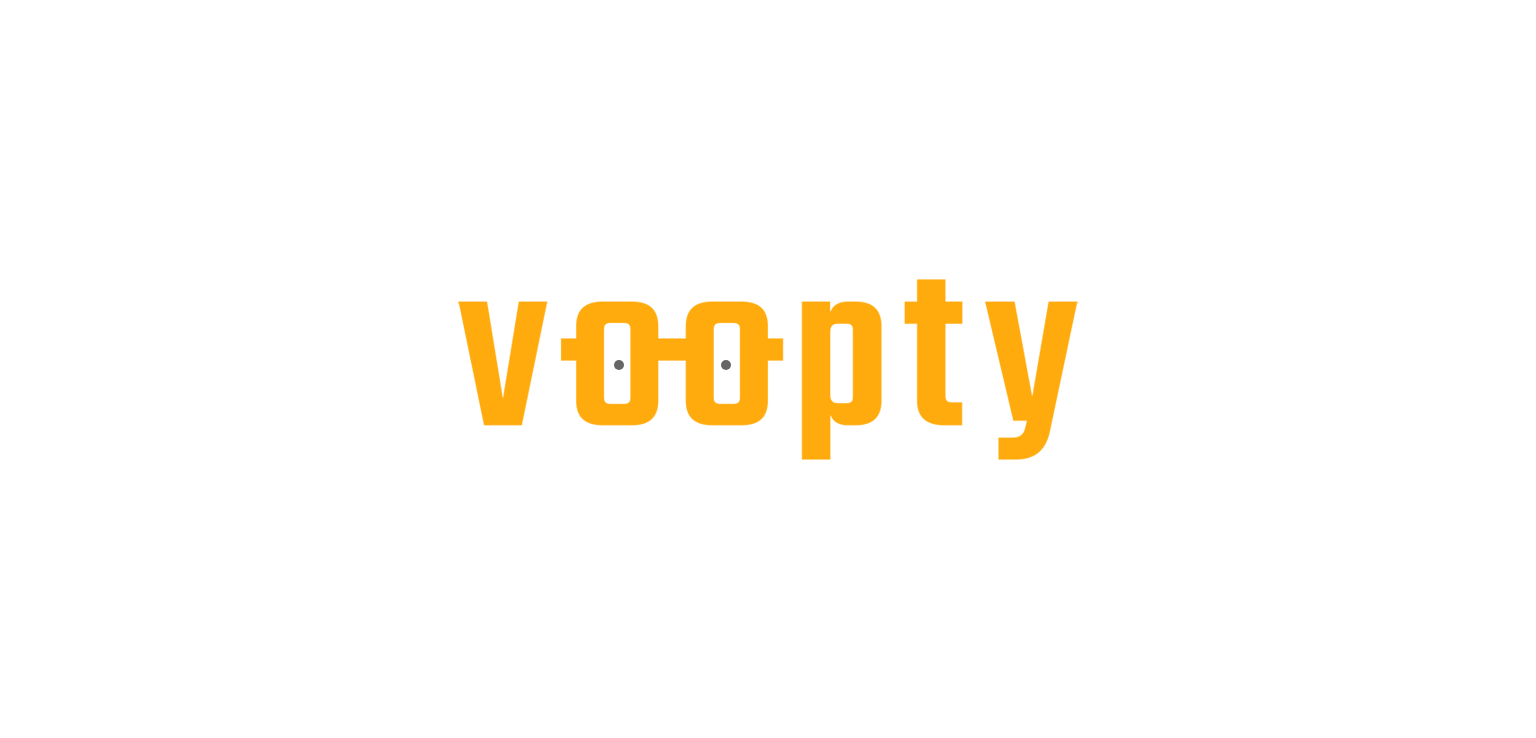 scroll, scrollTop: 0, scrollLeft: 0, axis: both 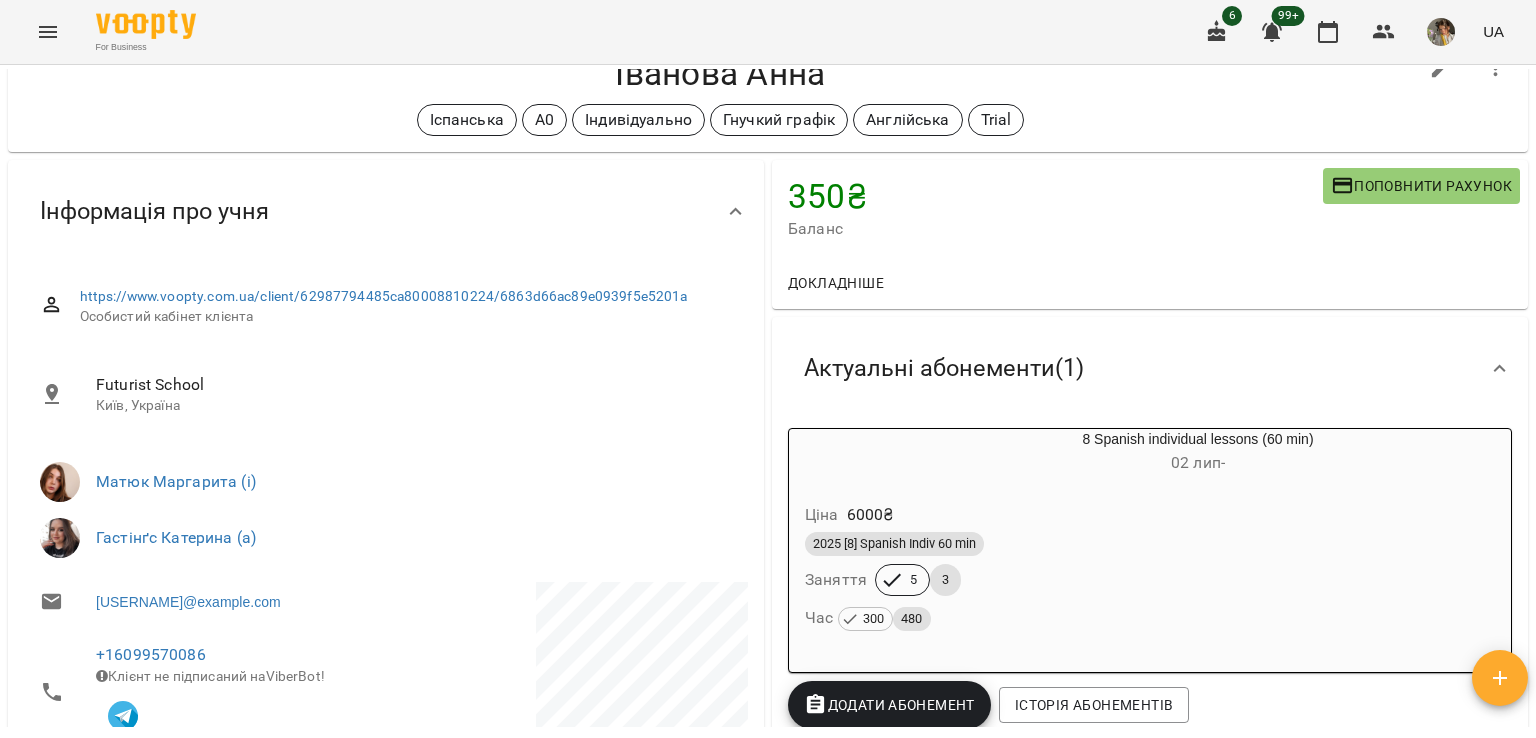 click 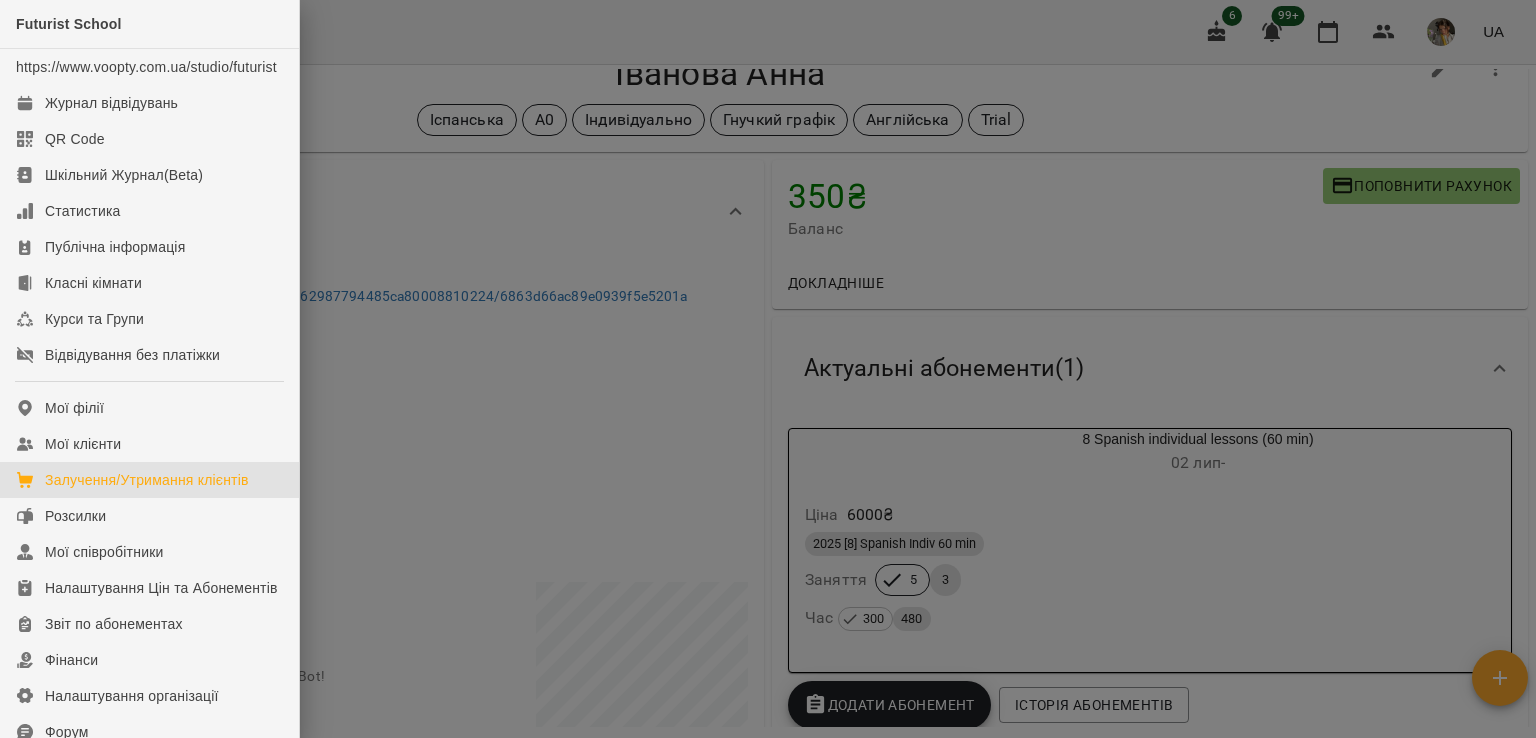 click on "Залучення/Утримання клієнтів" at bounding box center (147, 480) 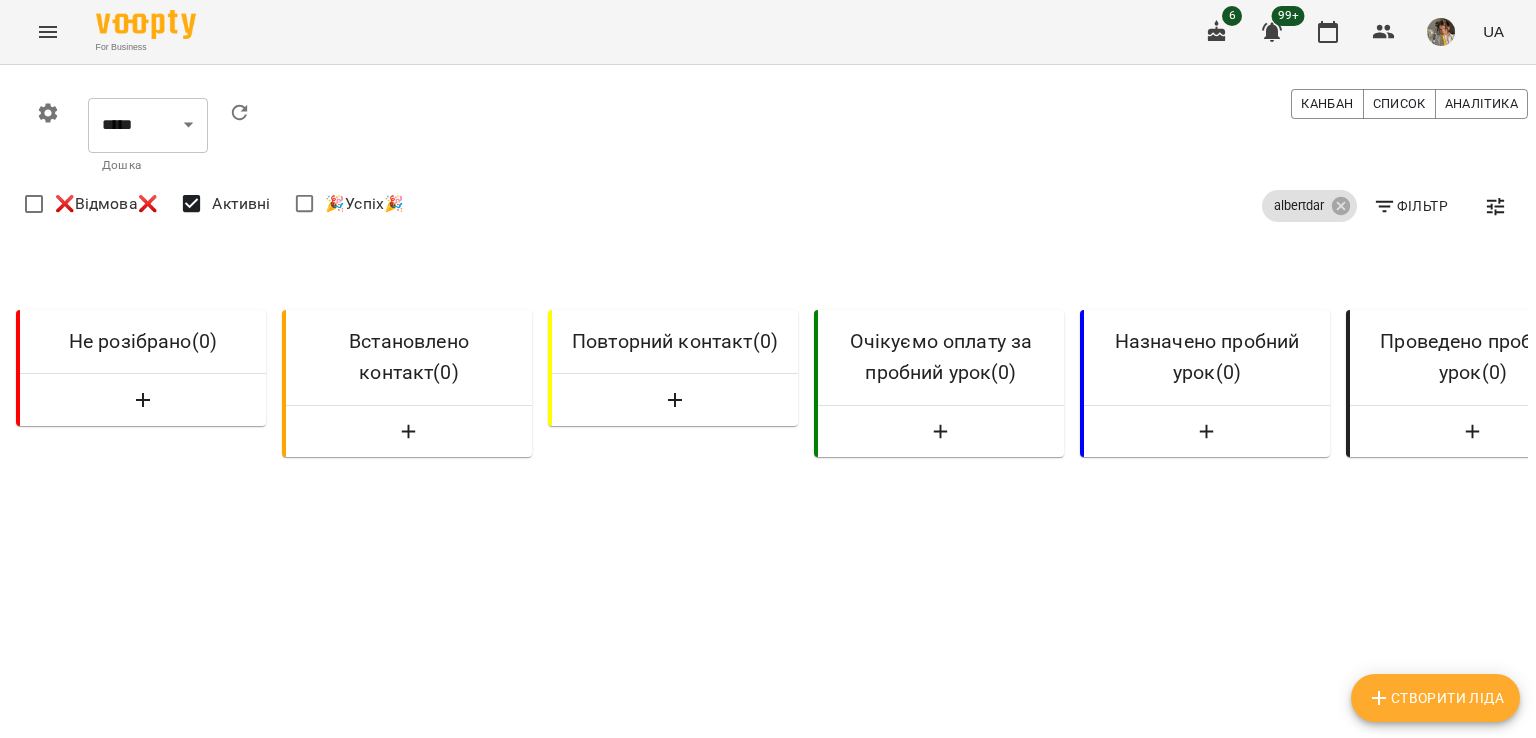 click on "Створити Ліда" at bounding box center [1435, 698] 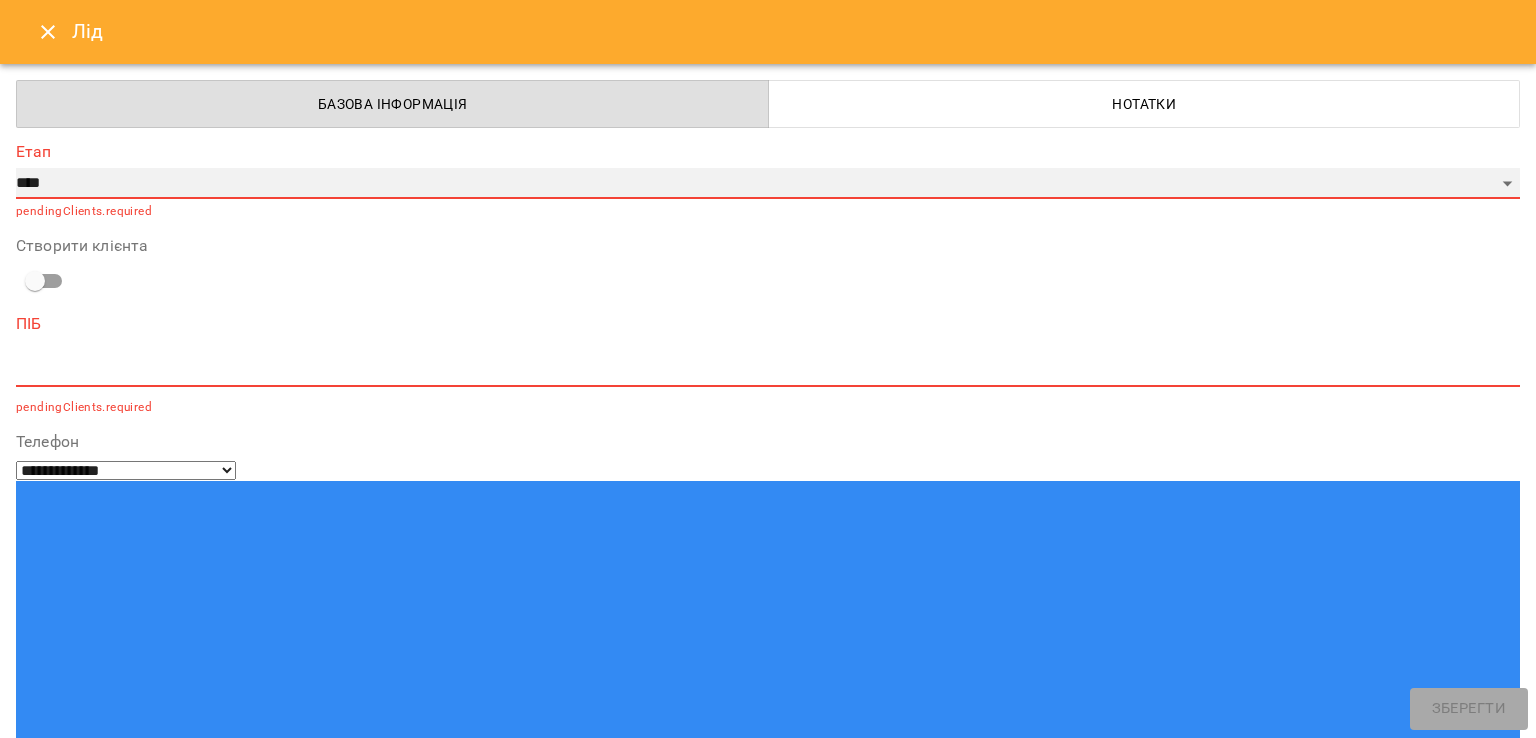 click on "**********" at bounding box center (768, 184) 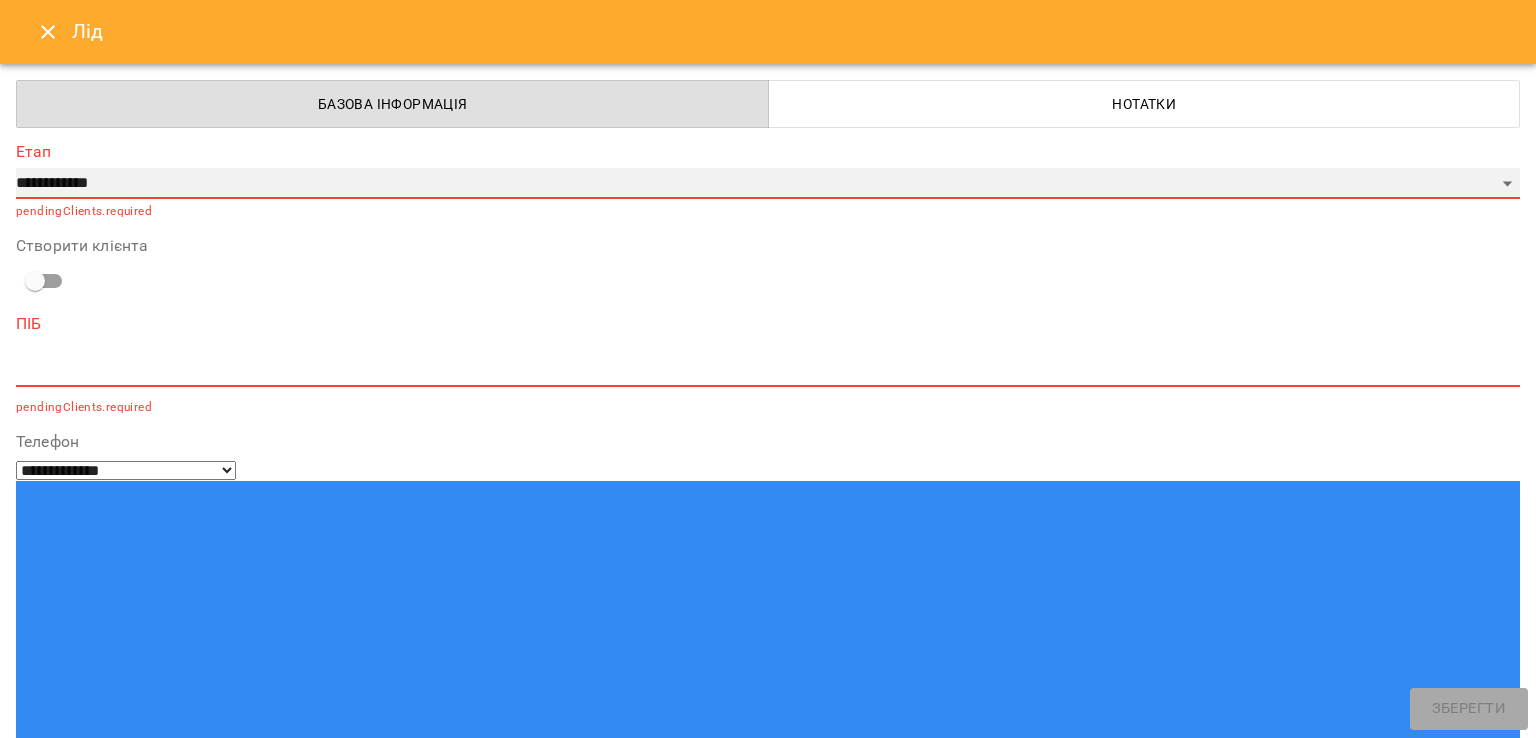 click on "**********" at bounding box center (768, 184) 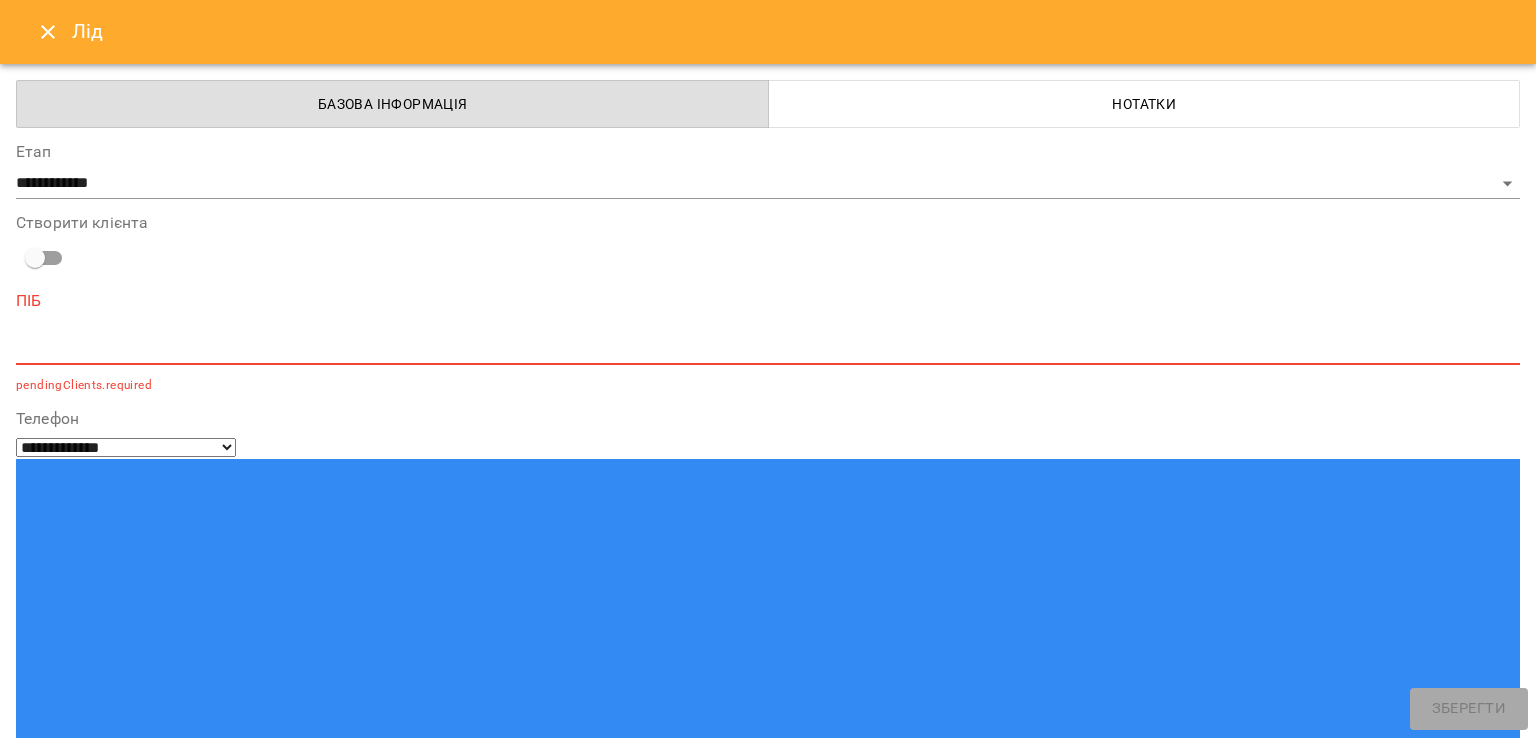 click on "*" at bounding box center [768, 349] 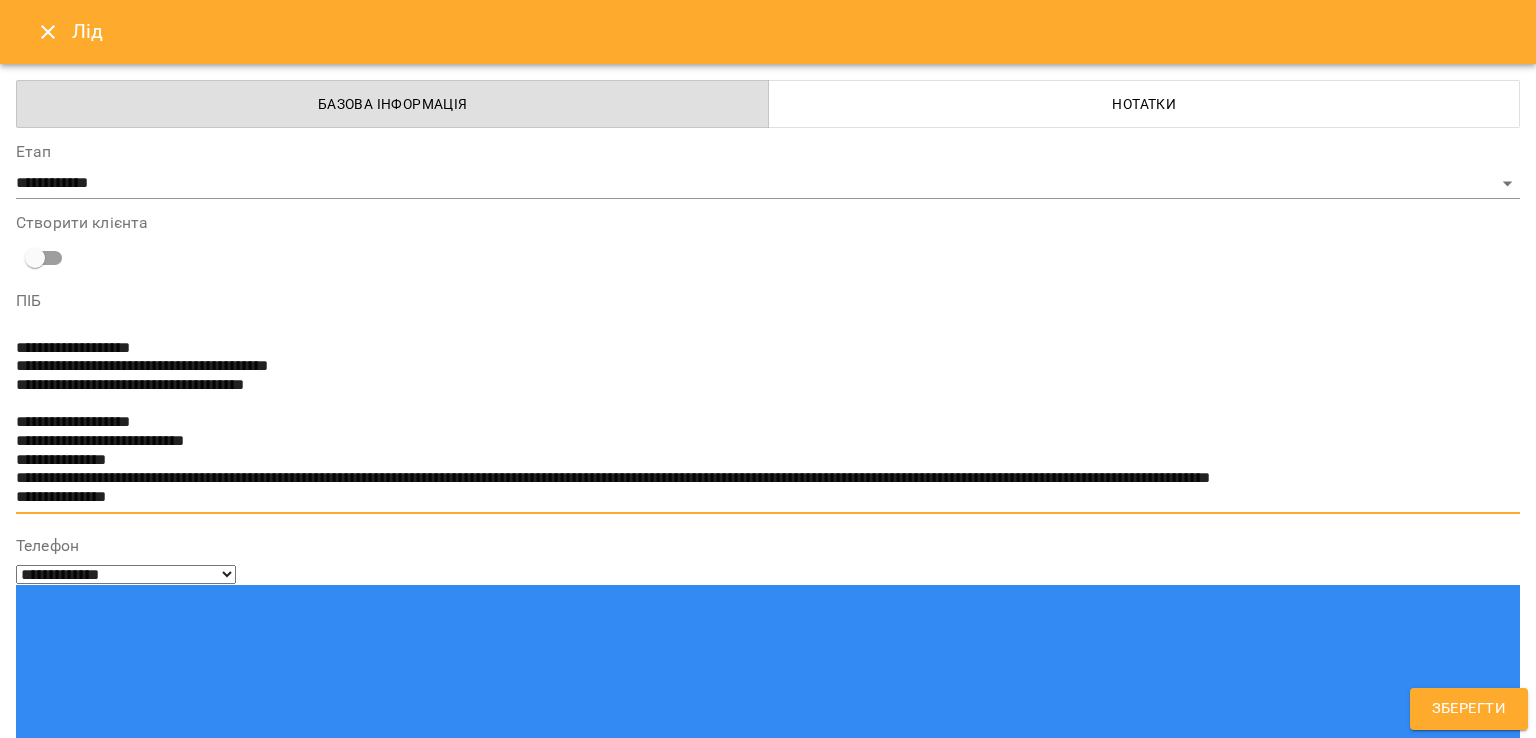 click on "**********" at bounding box center (760, 423) 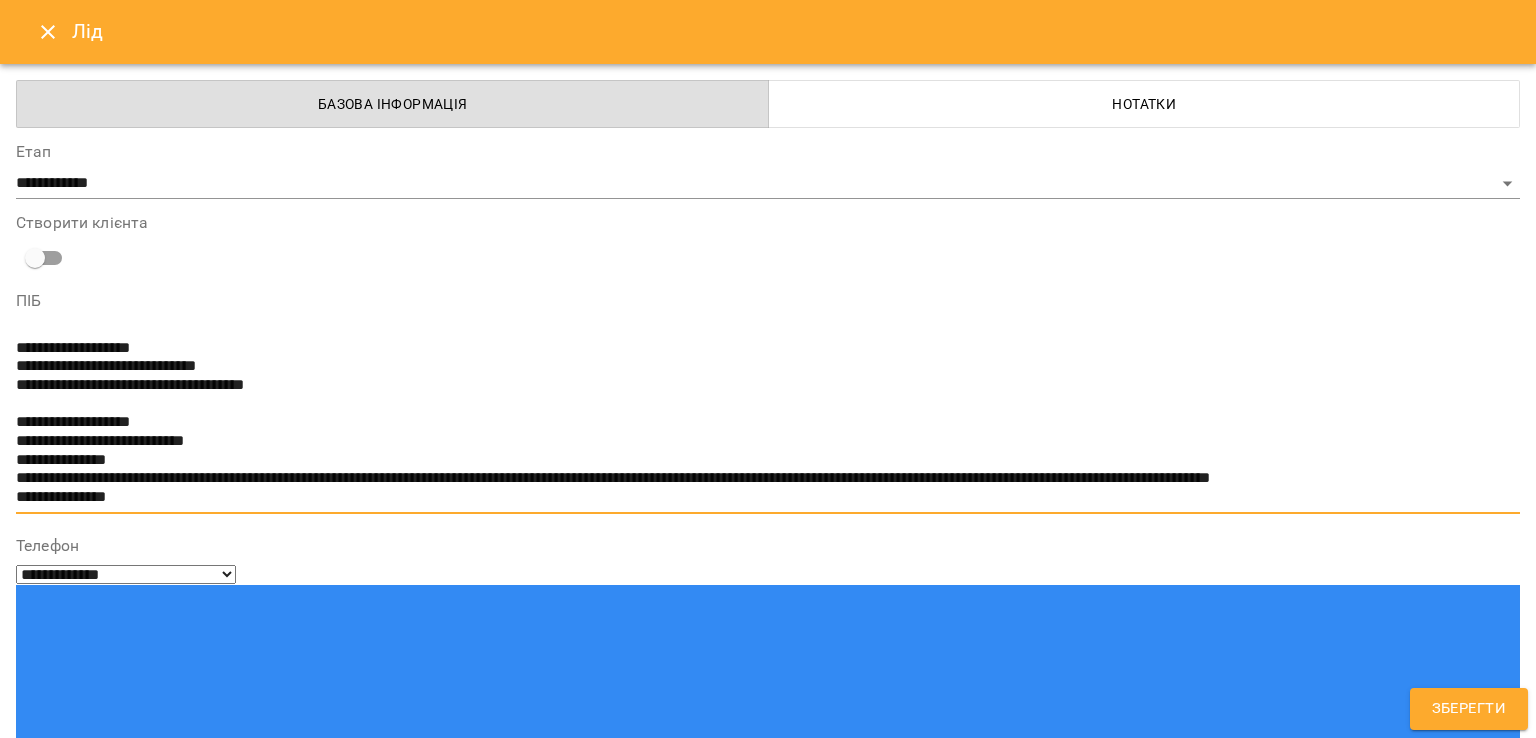 type on "**********" 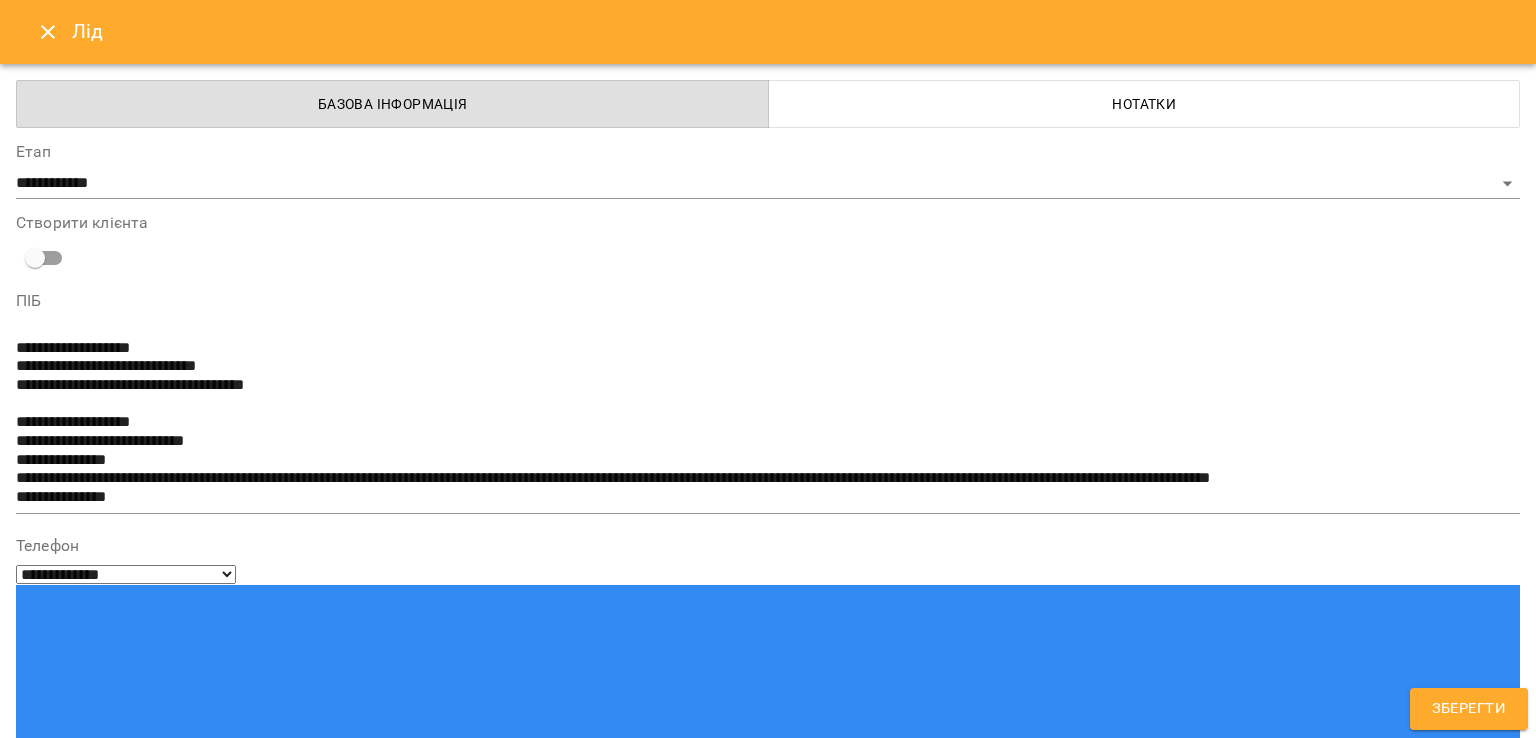 click on "**********" at bounding box center [768, 1078] 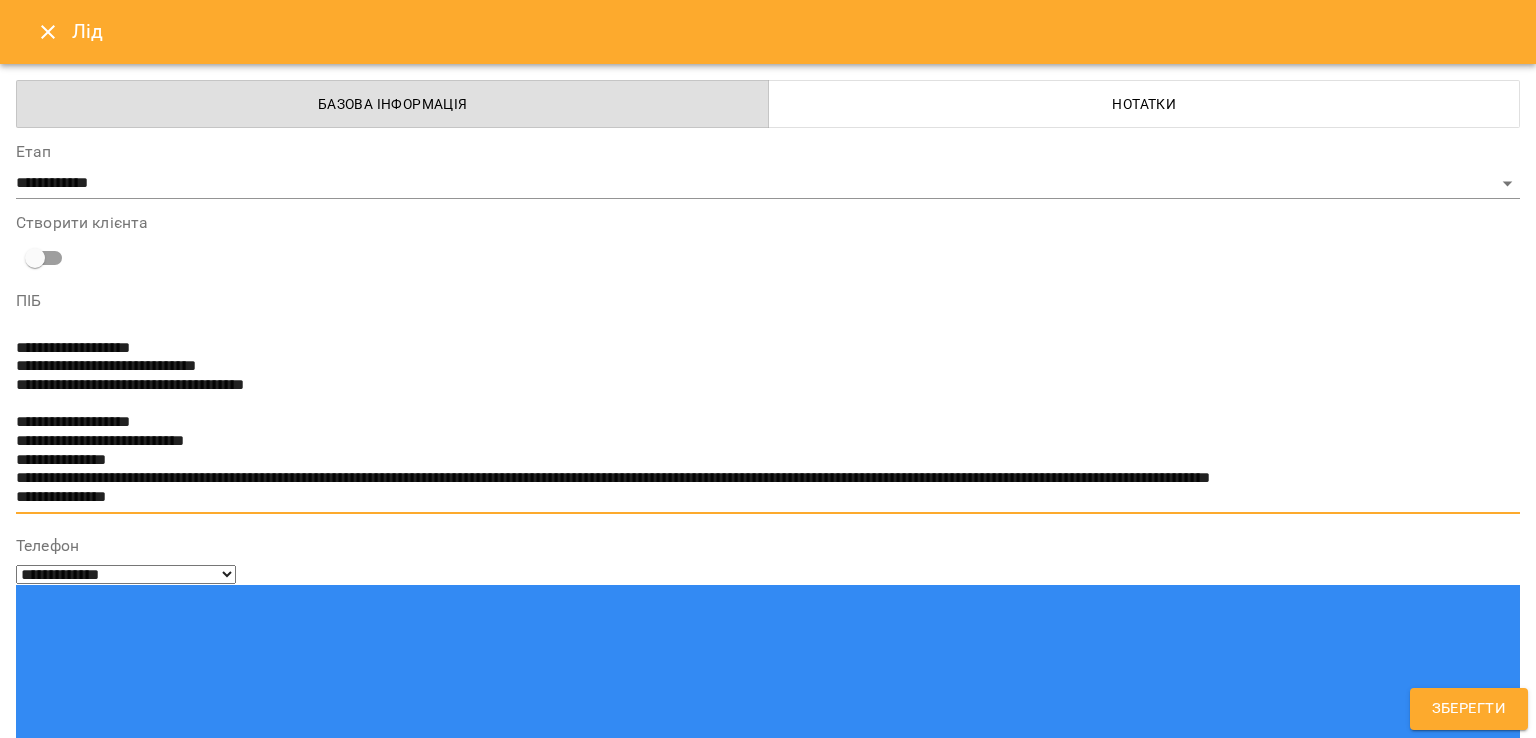 drag, startPoint x: 334, startPoint y: 387, endPoint x: 75, endPoint y: 393, distance: 259.0695 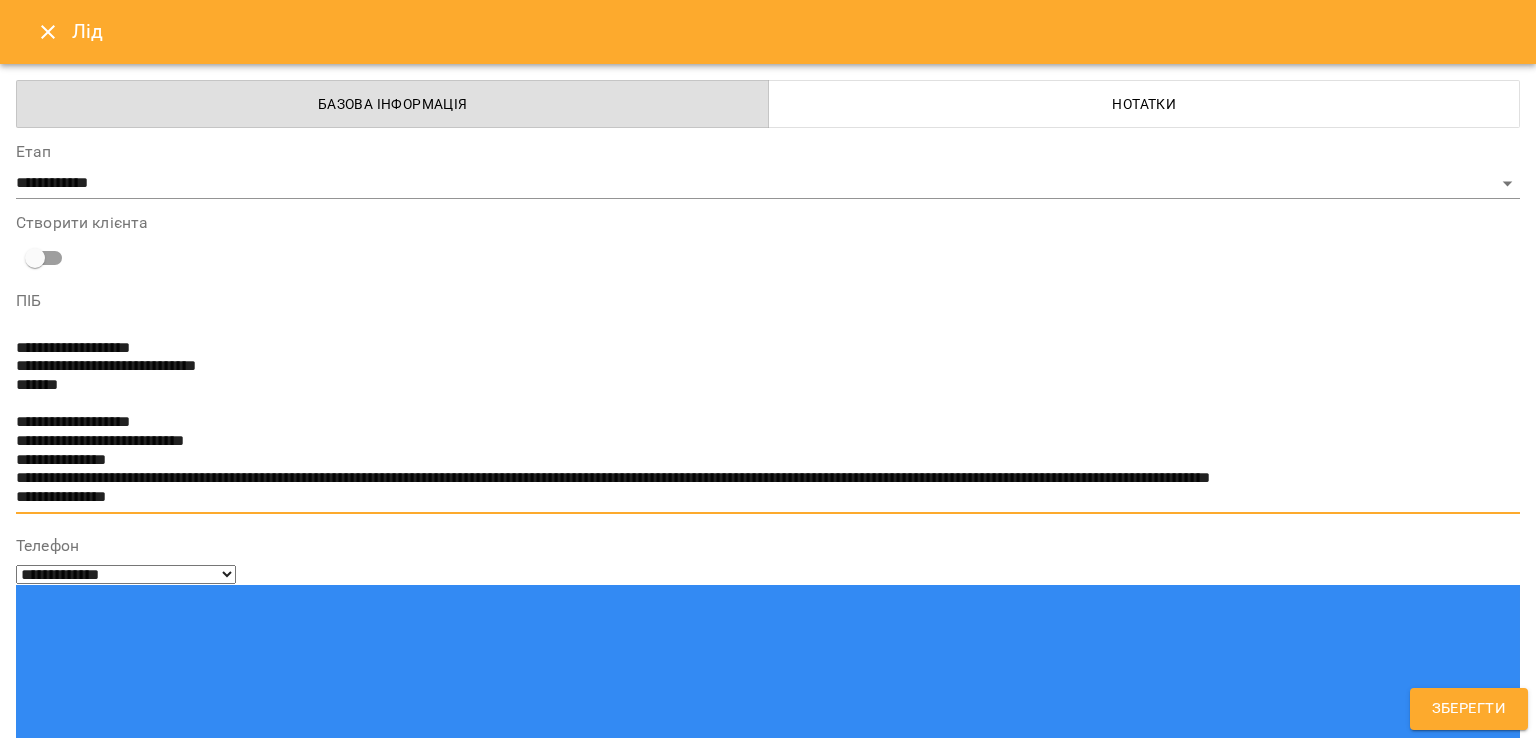 type on "**********" 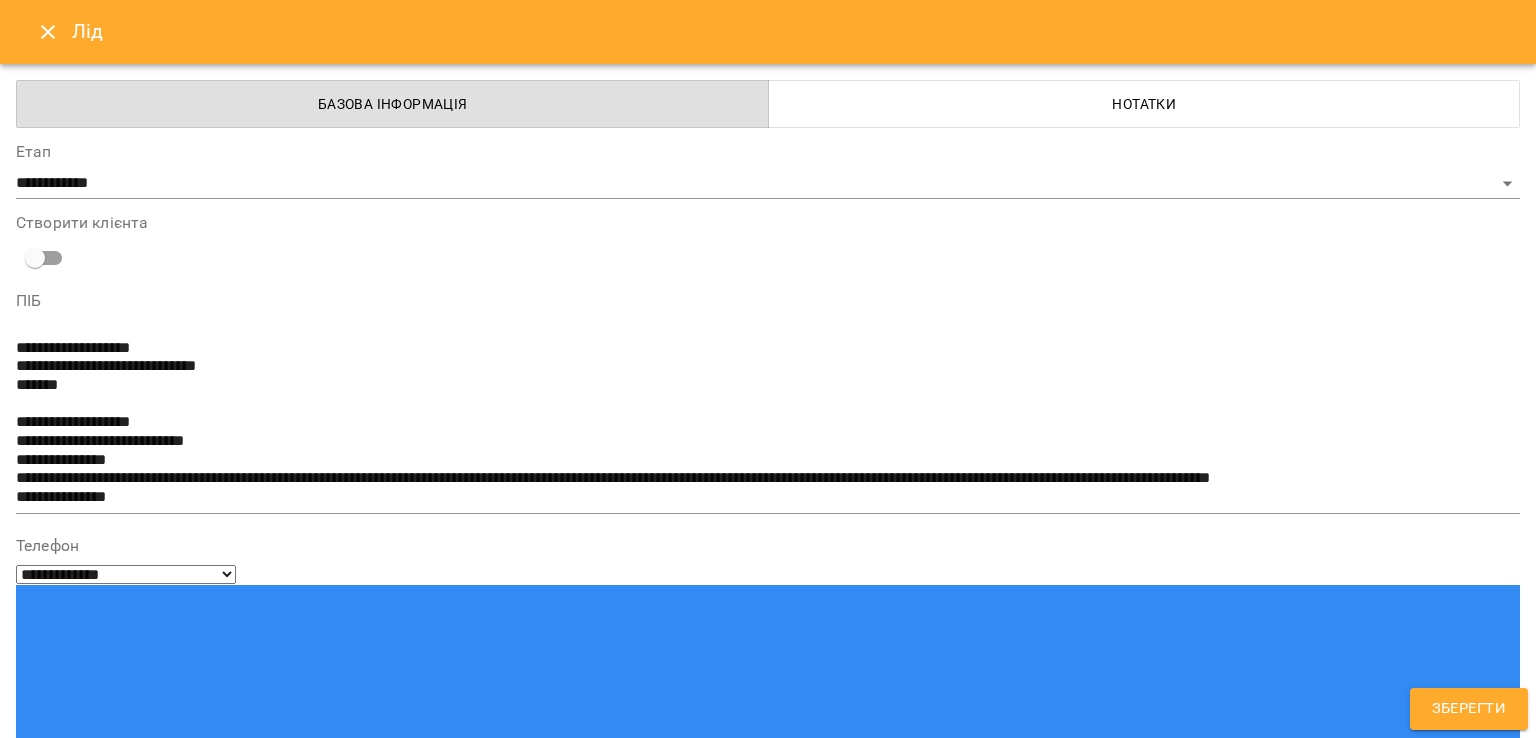 click at bounding box center [768, 1673] 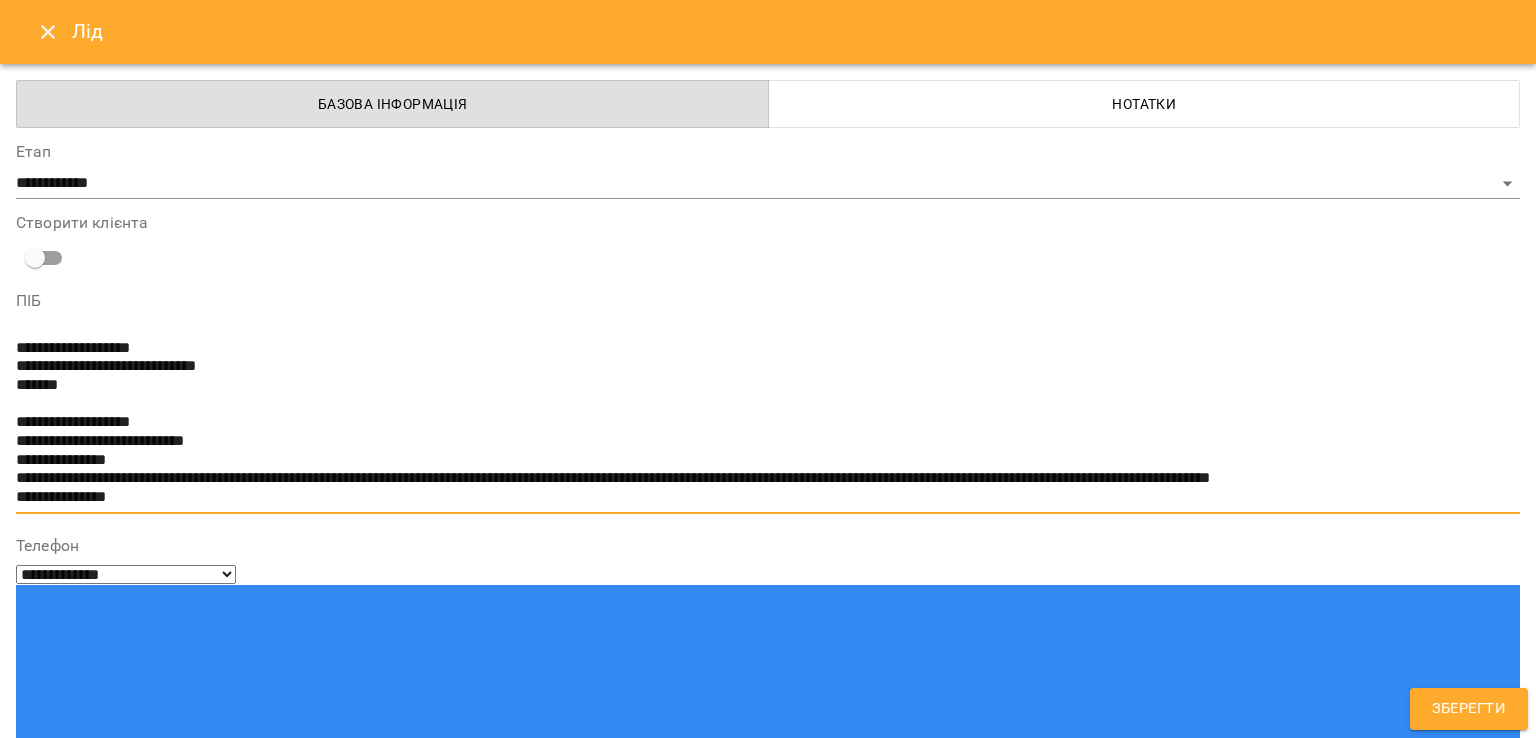 drag, startPoint x: 138, startPoint y: 499, endPoint x: 0, endPoint y: 437, distance: 151.28781 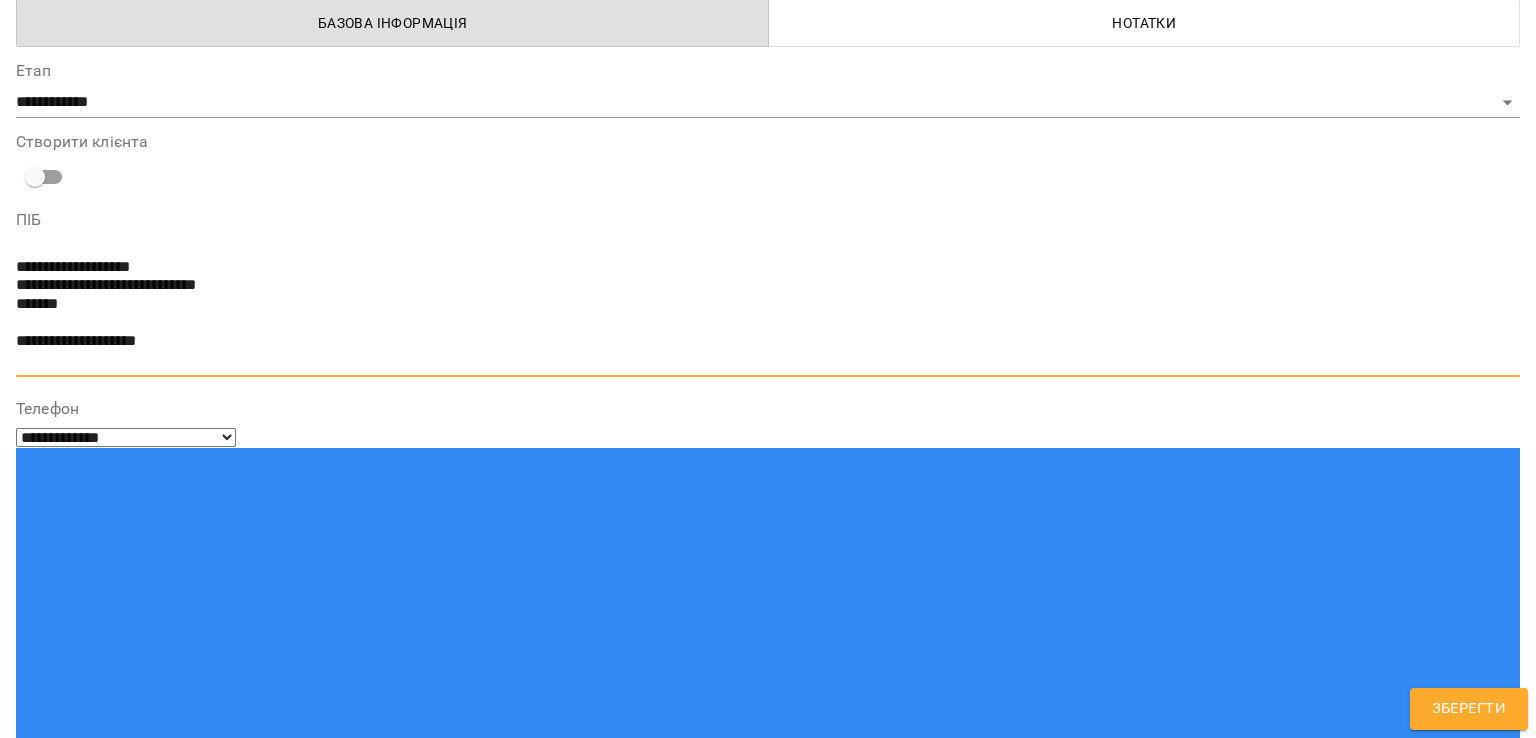 click on "Надрукуйте або оберіть..." at bounding box center (768, 1610) 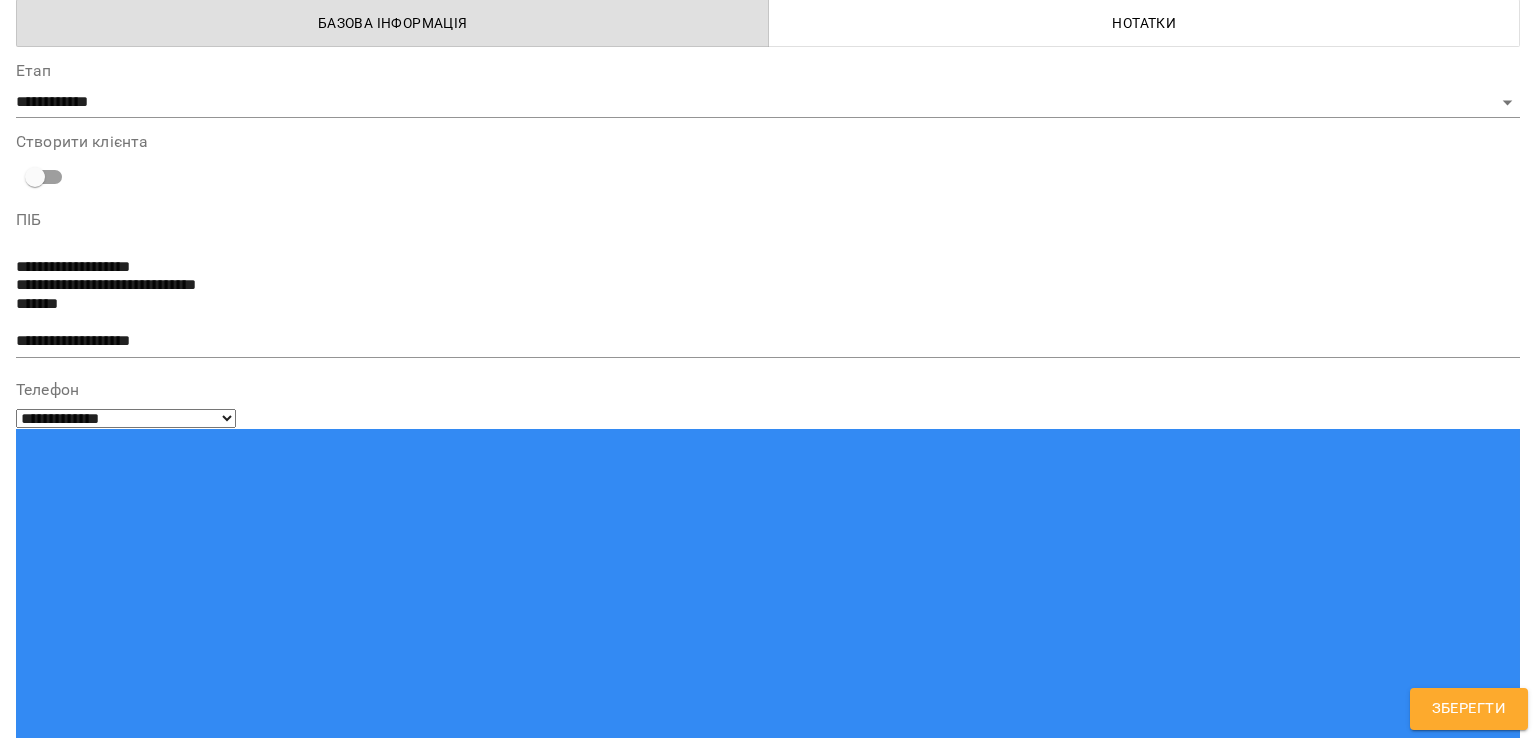 scroll, scrollTop: 280, scrollLeft: 0, axis: vertical 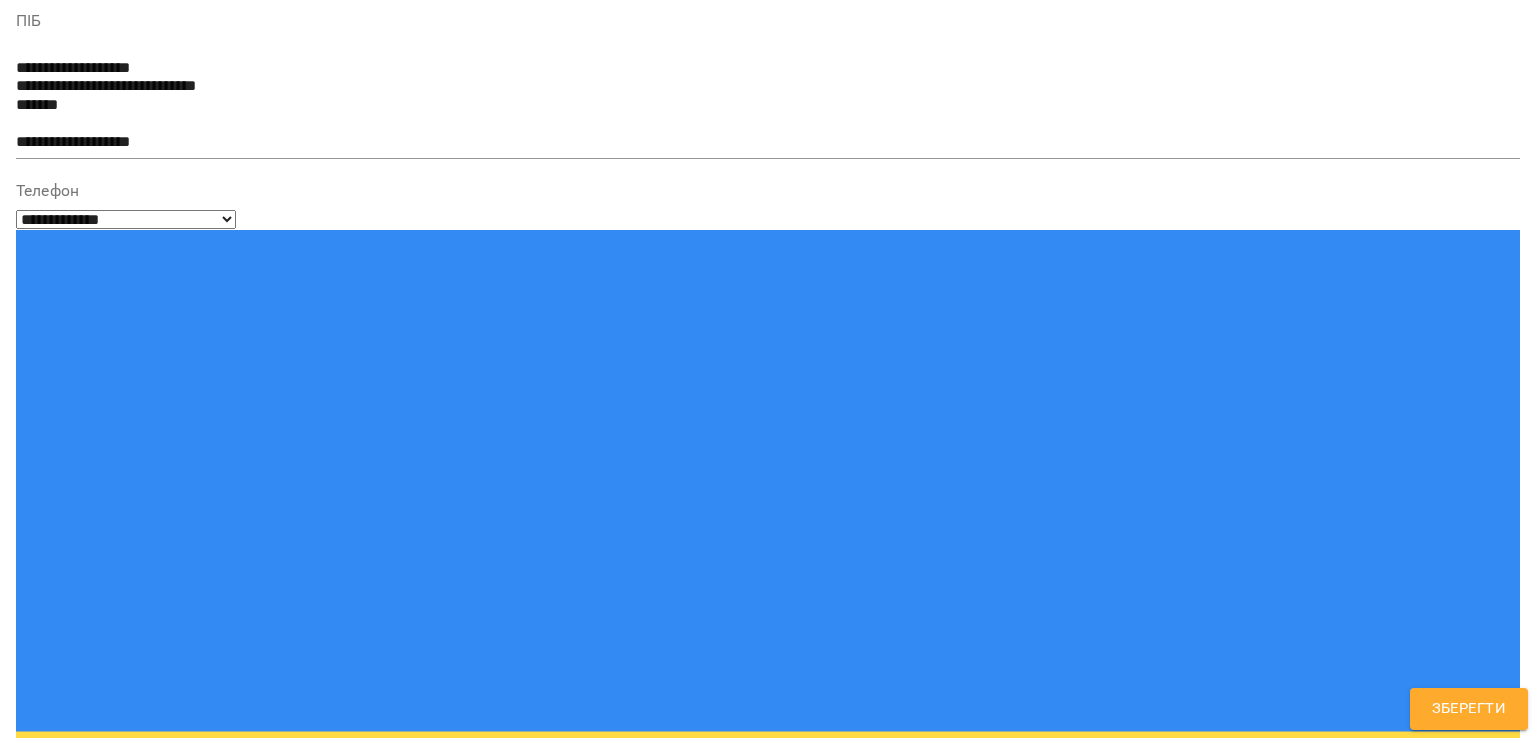 type on "**" 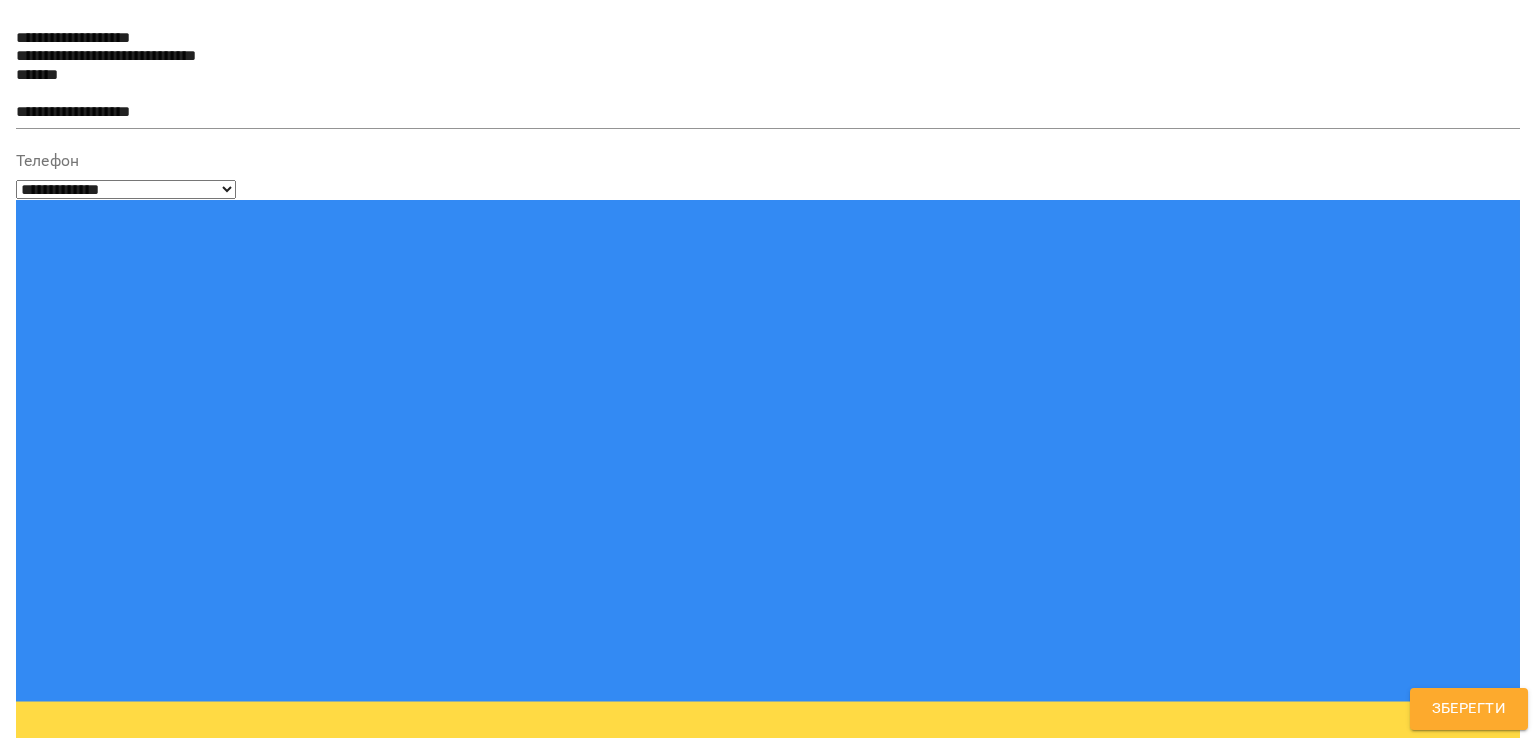 click on "Надрукуйте або оберіть..." at bounding box center (122, 1441) 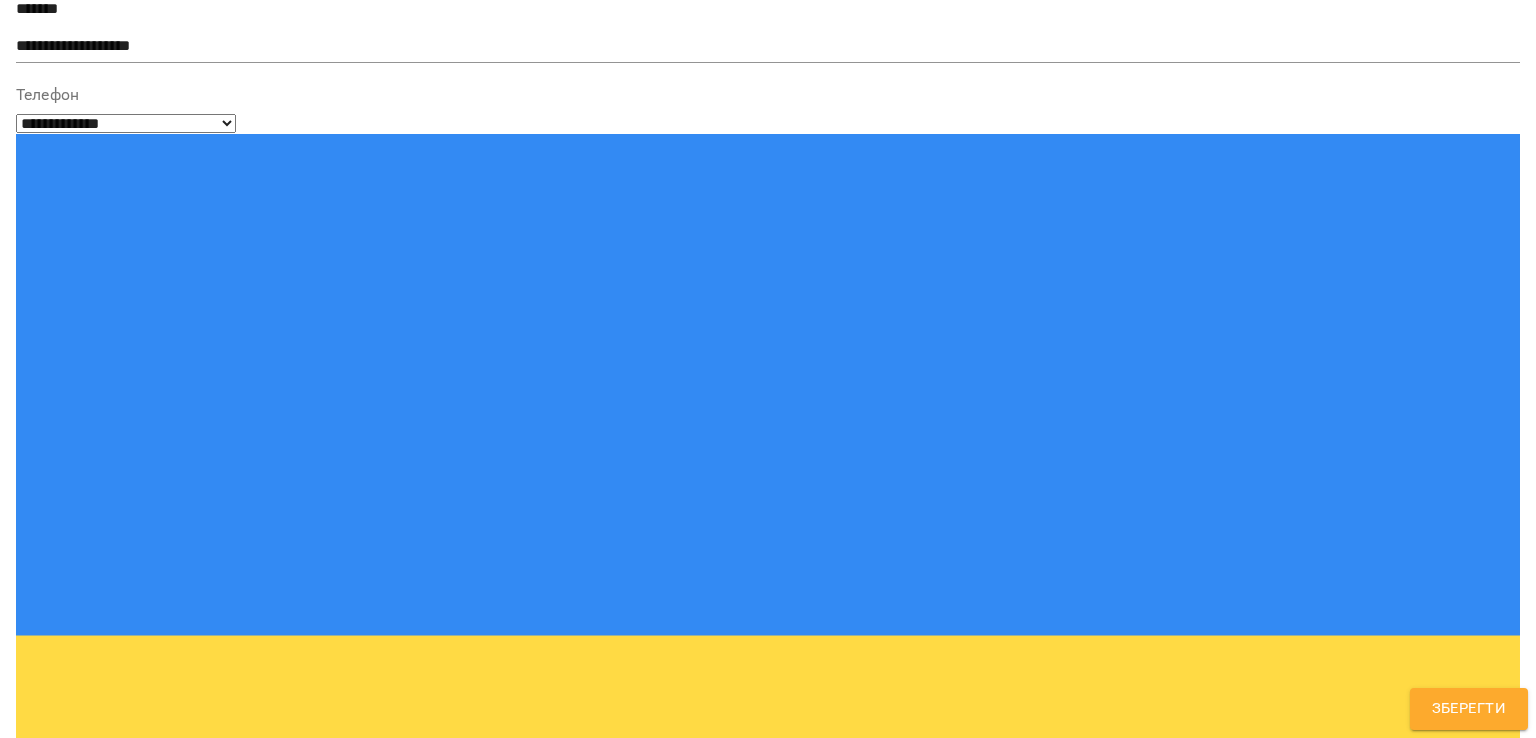 click at bounding box center (768, 1636) 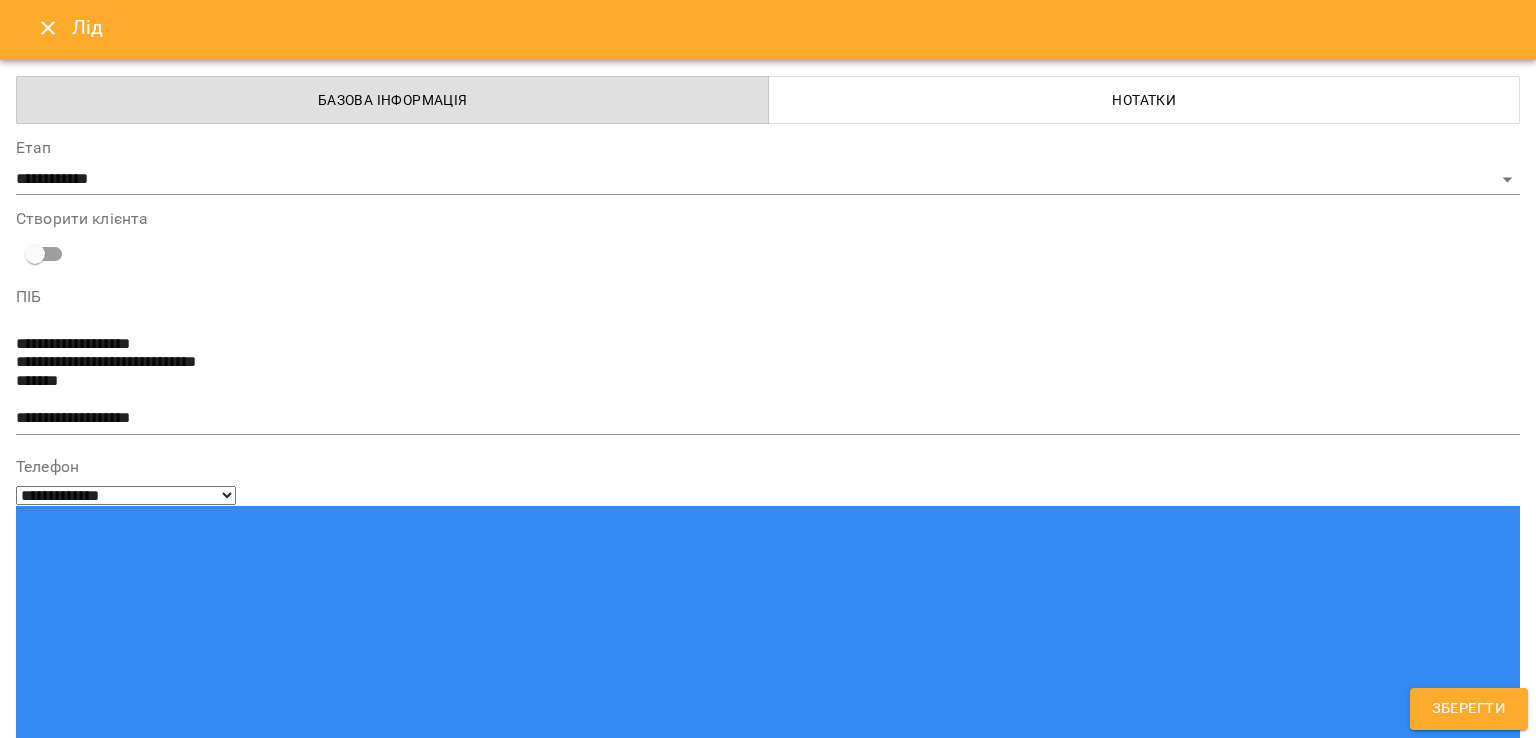 scroll, scrollTop: 0, scrollLeft: 0, axis: both 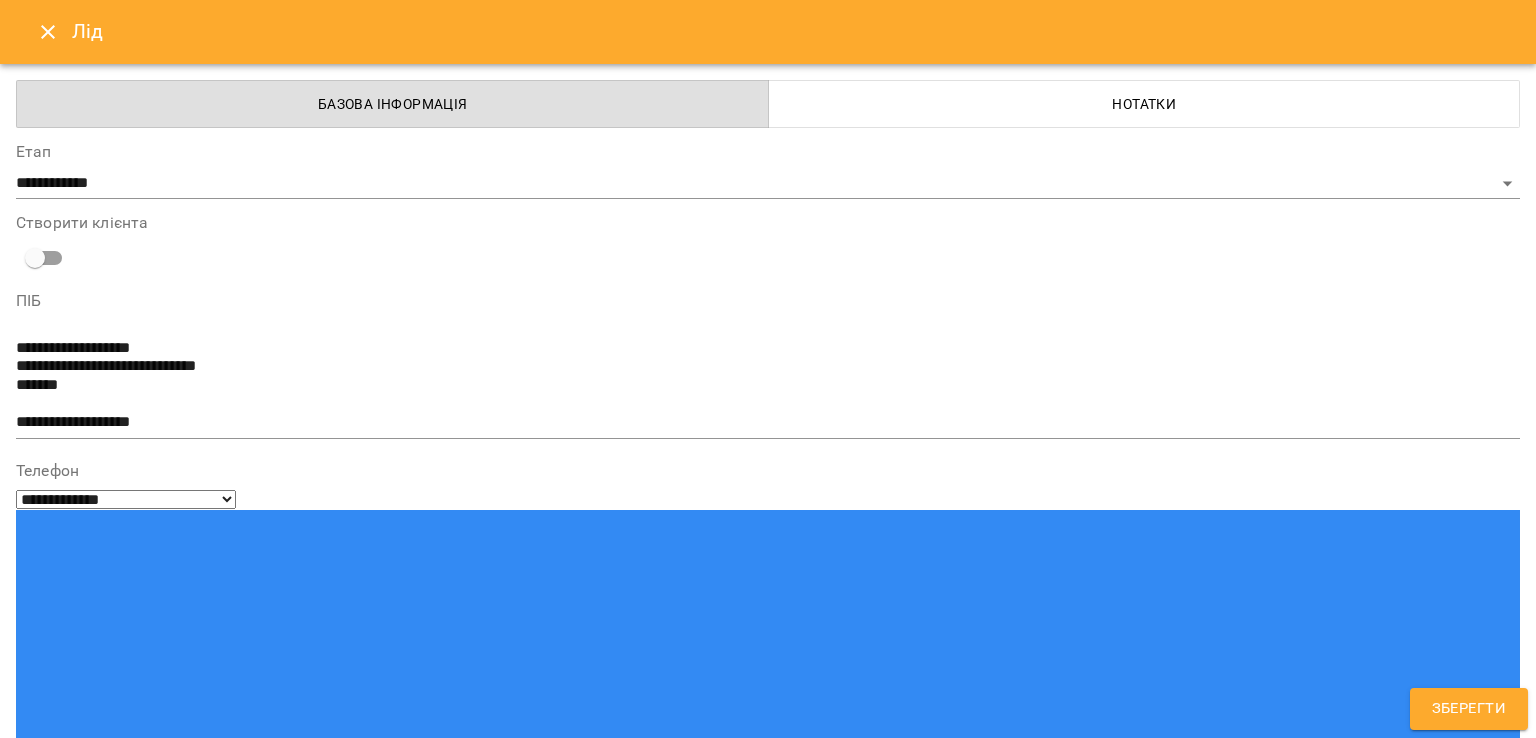 type on "**********" 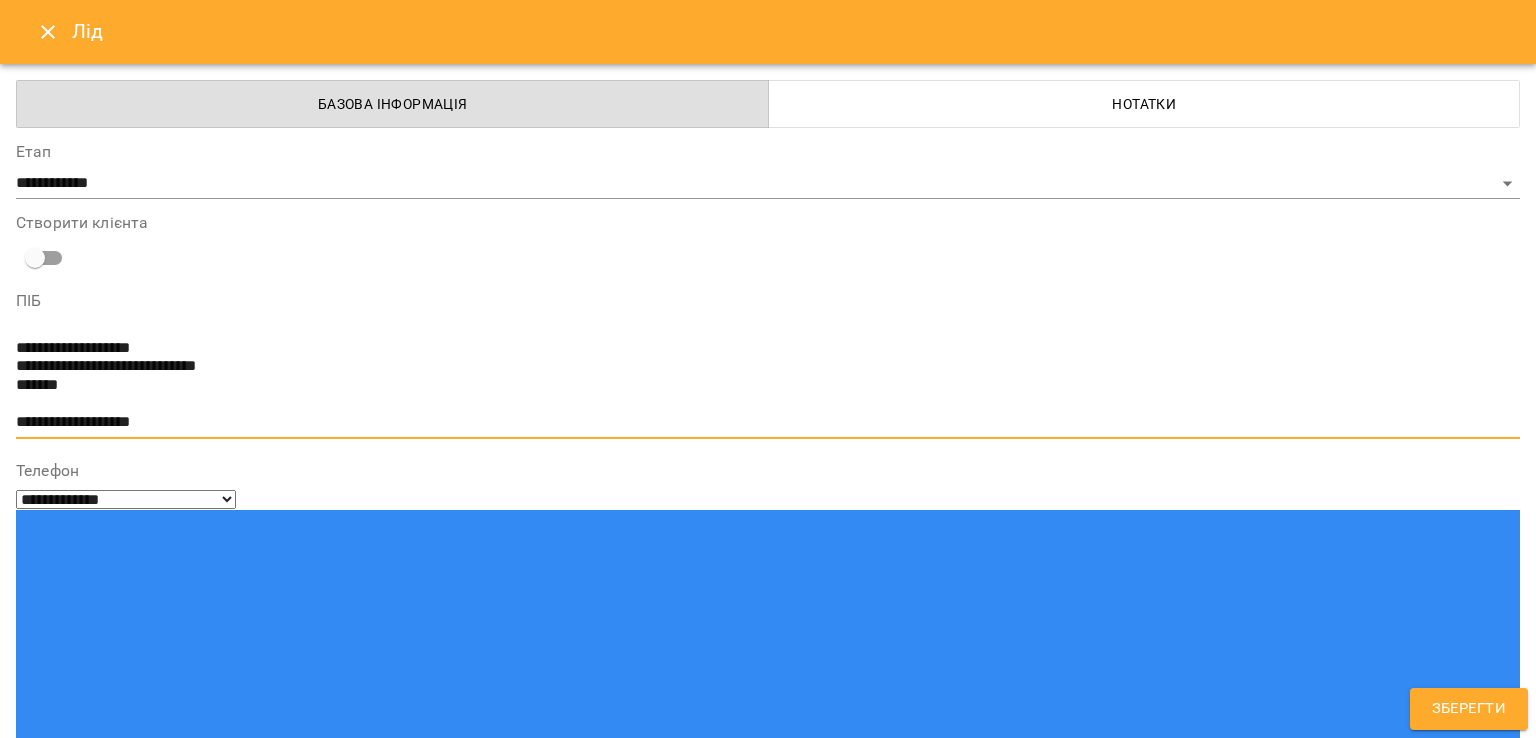 drag, startPoint x: 158, startPoint y: 429, endPoint x: 4, endPoint y: 373, distance: 163.8658 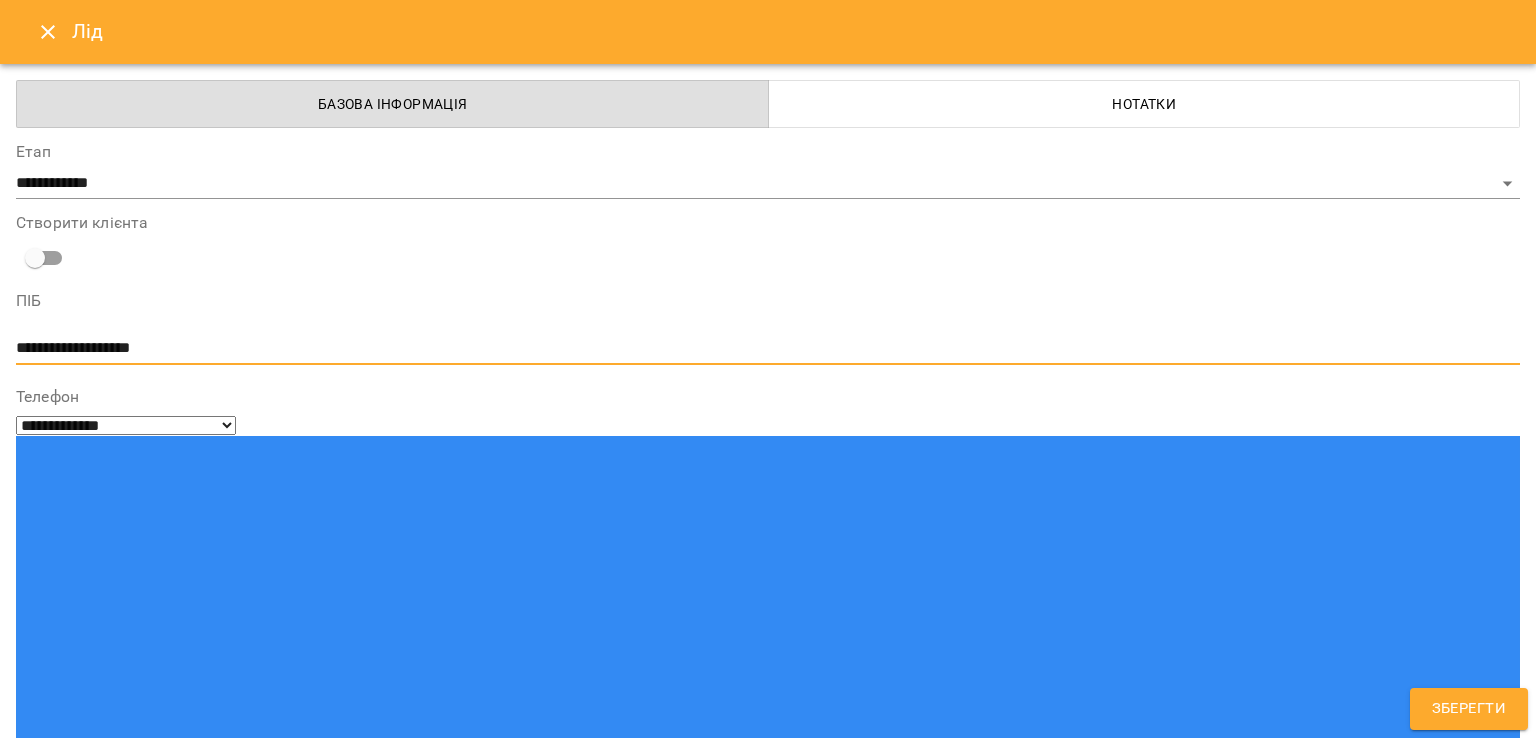 type on "**********" 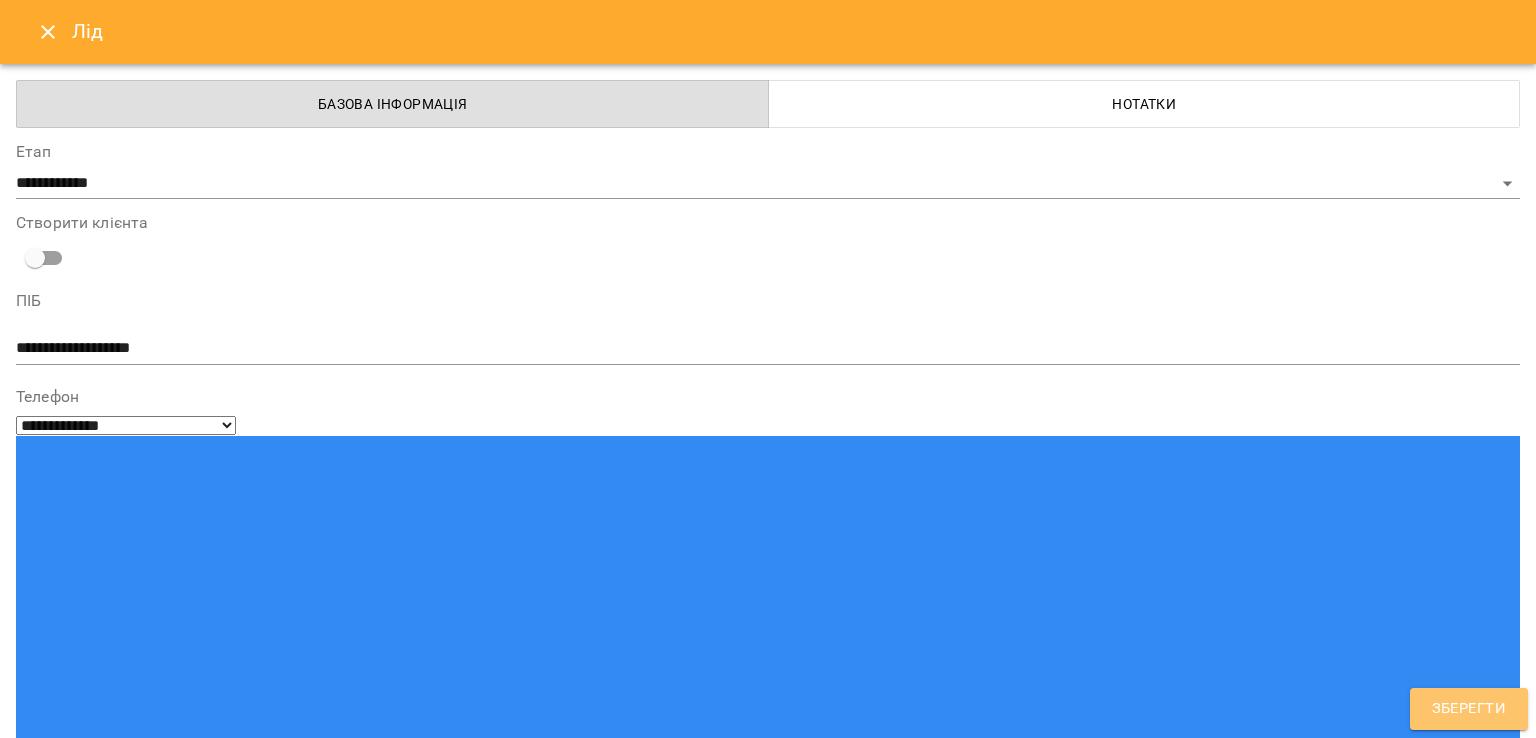 click on "Зберегти" at bounding box center [1469, 709] 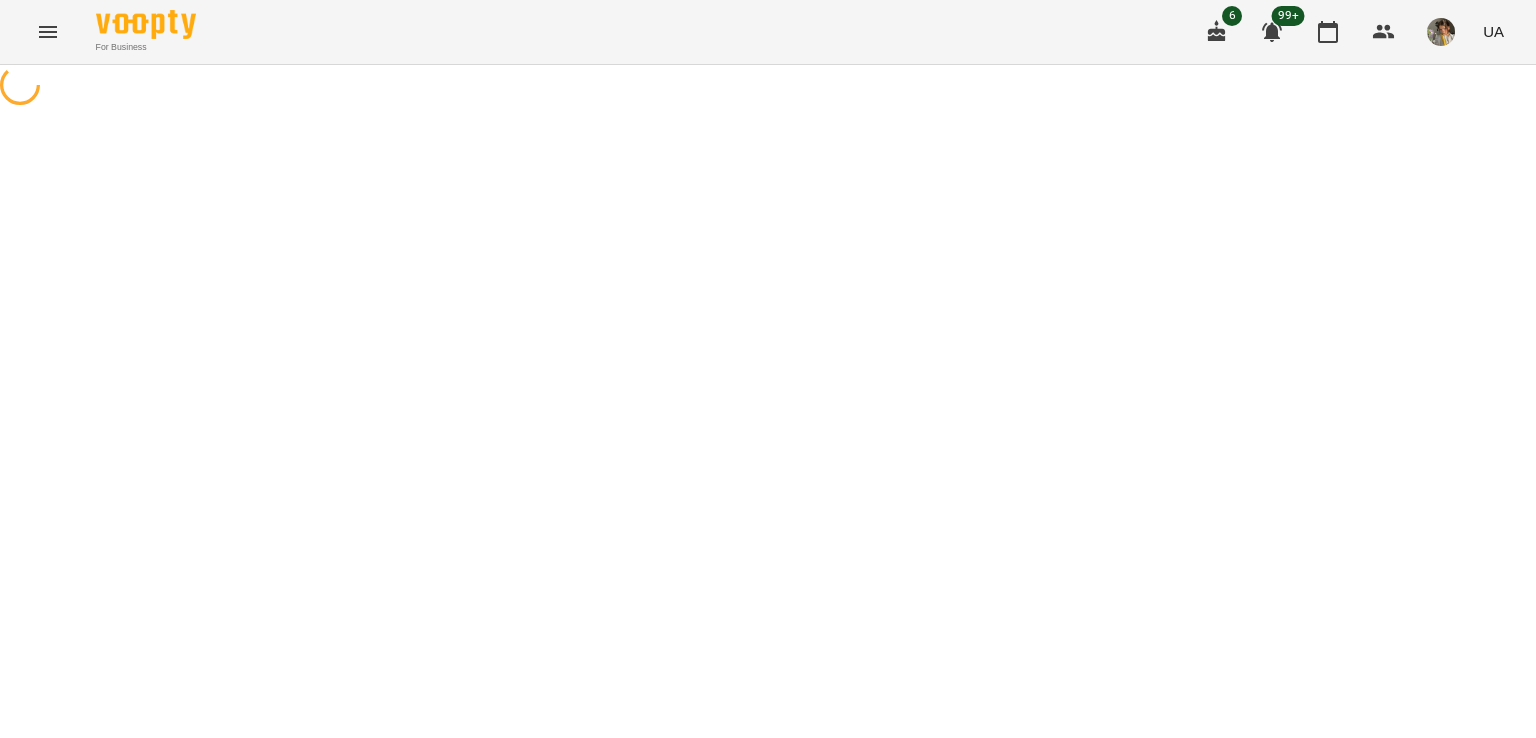 scroll, scrollTop: 0, scrollLeft: 0, axis: both 